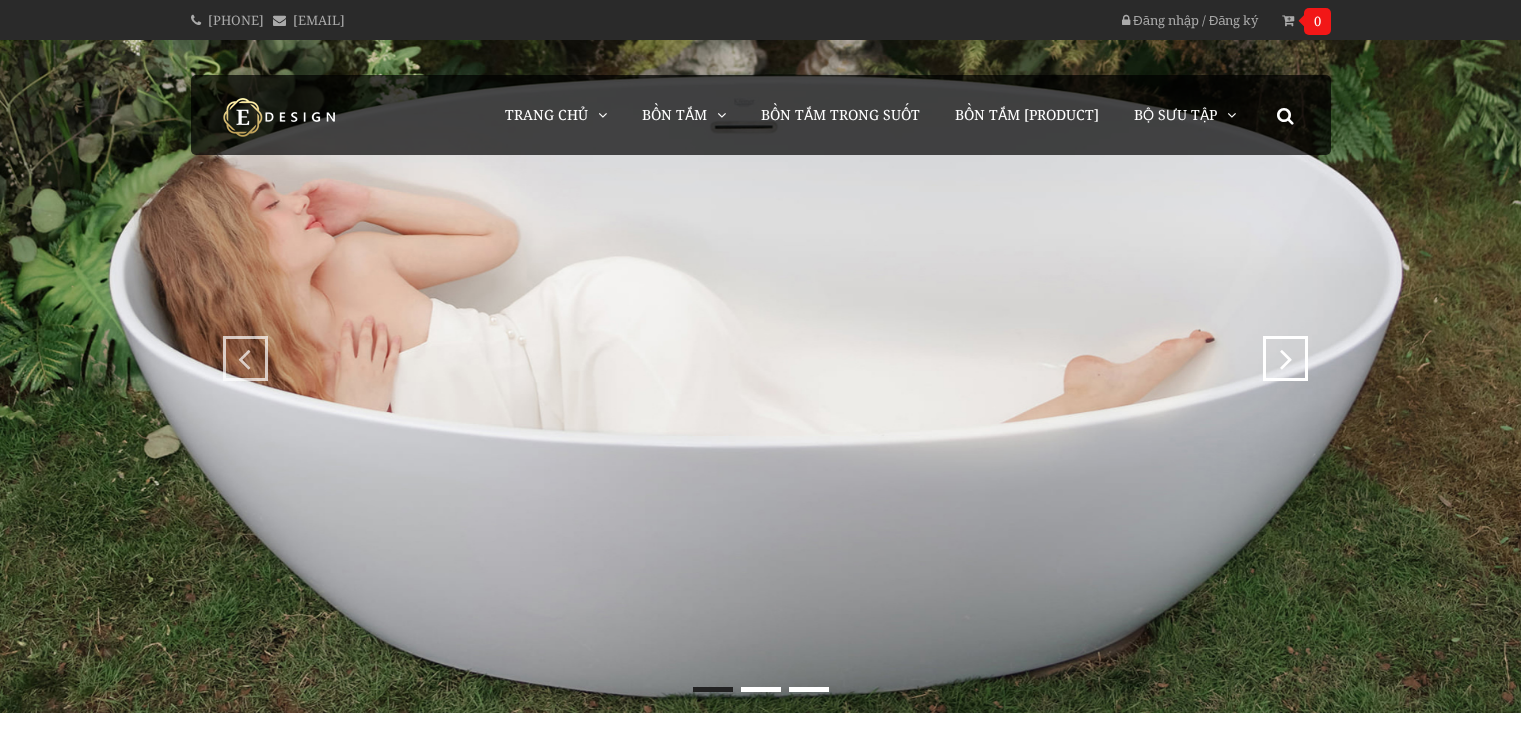 scroll, scrollTop: 0, scrollLeft: 0, axis: both 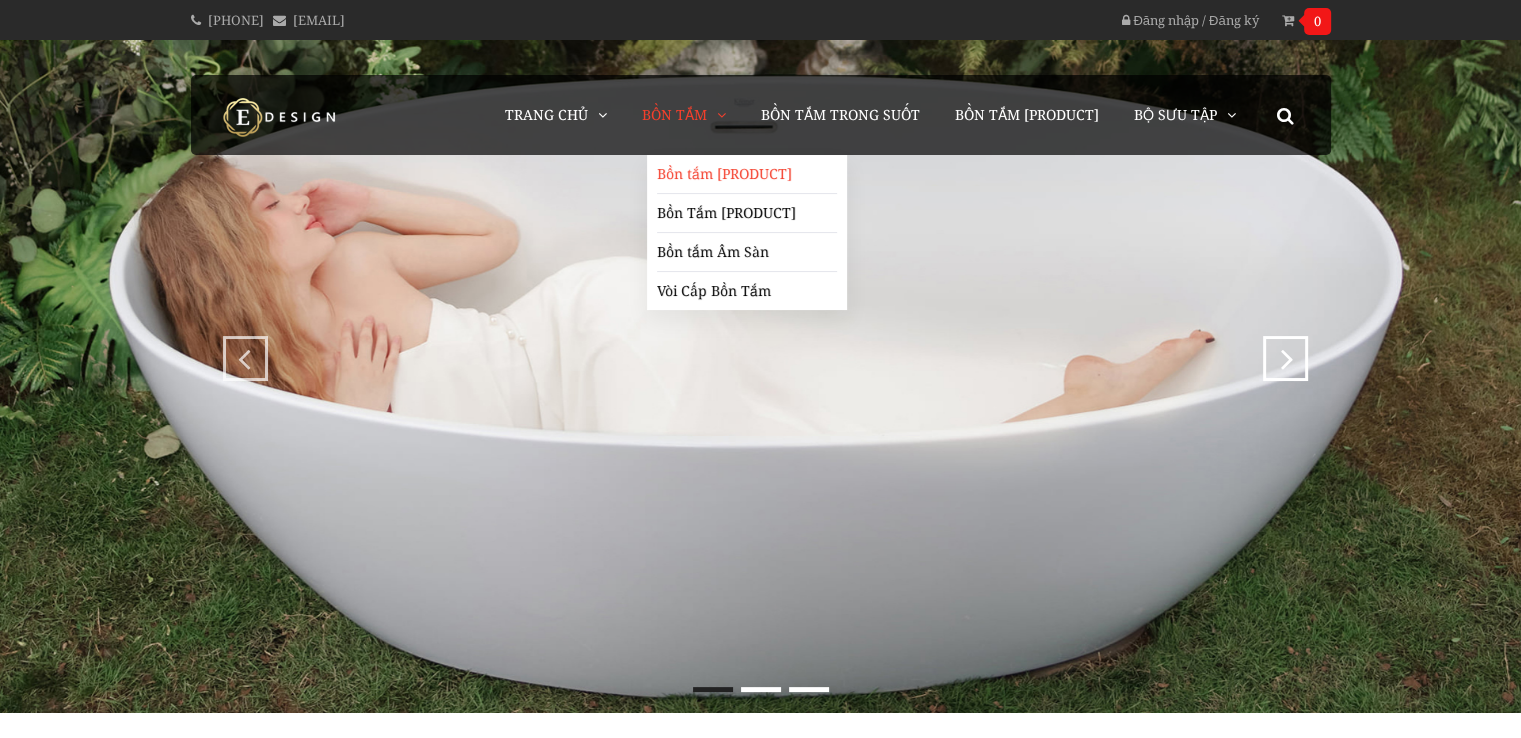 click on "Bồn tắm [PRODUCT]" at bounding box center [747, 174] 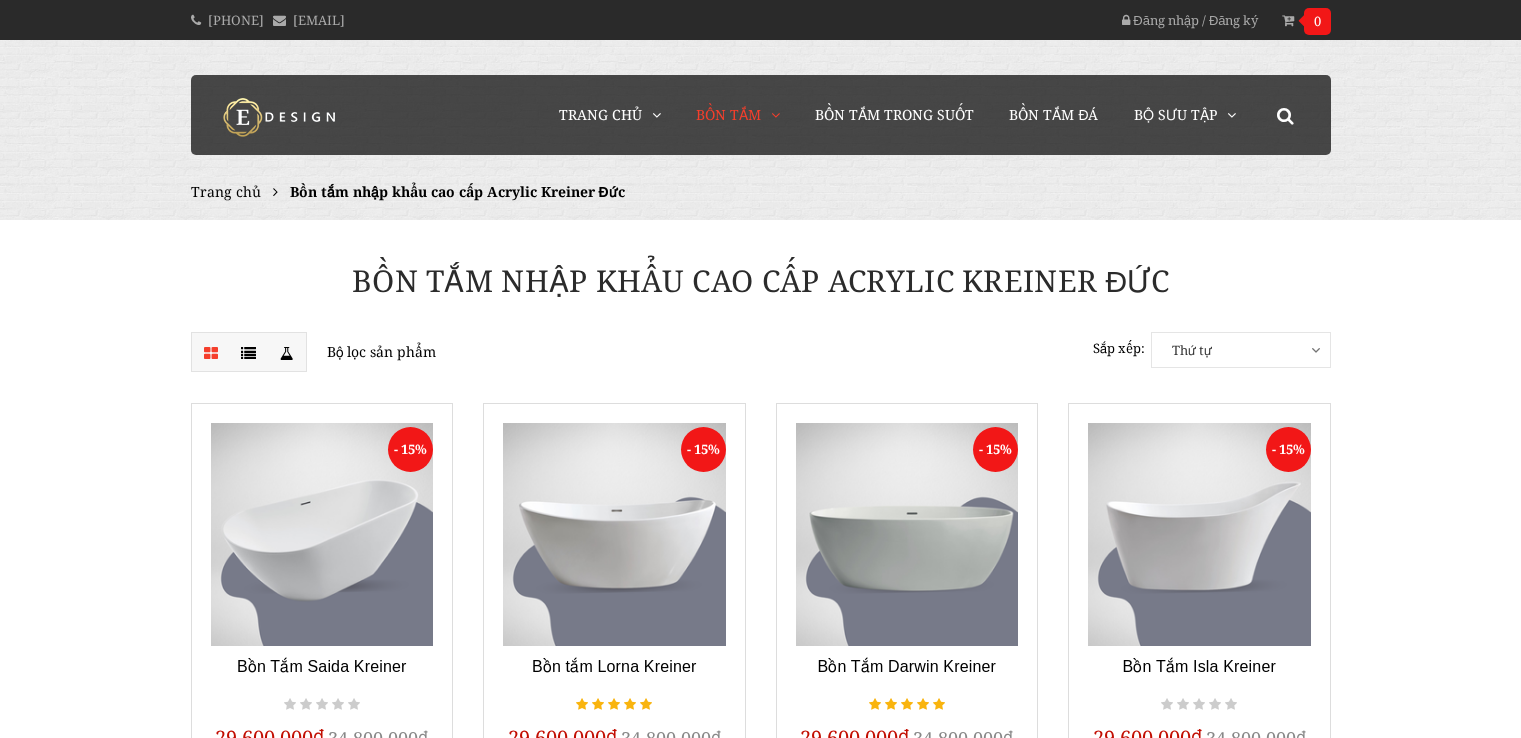 scroll, scrollTop: 0, scrollLeft: 0, axis: both 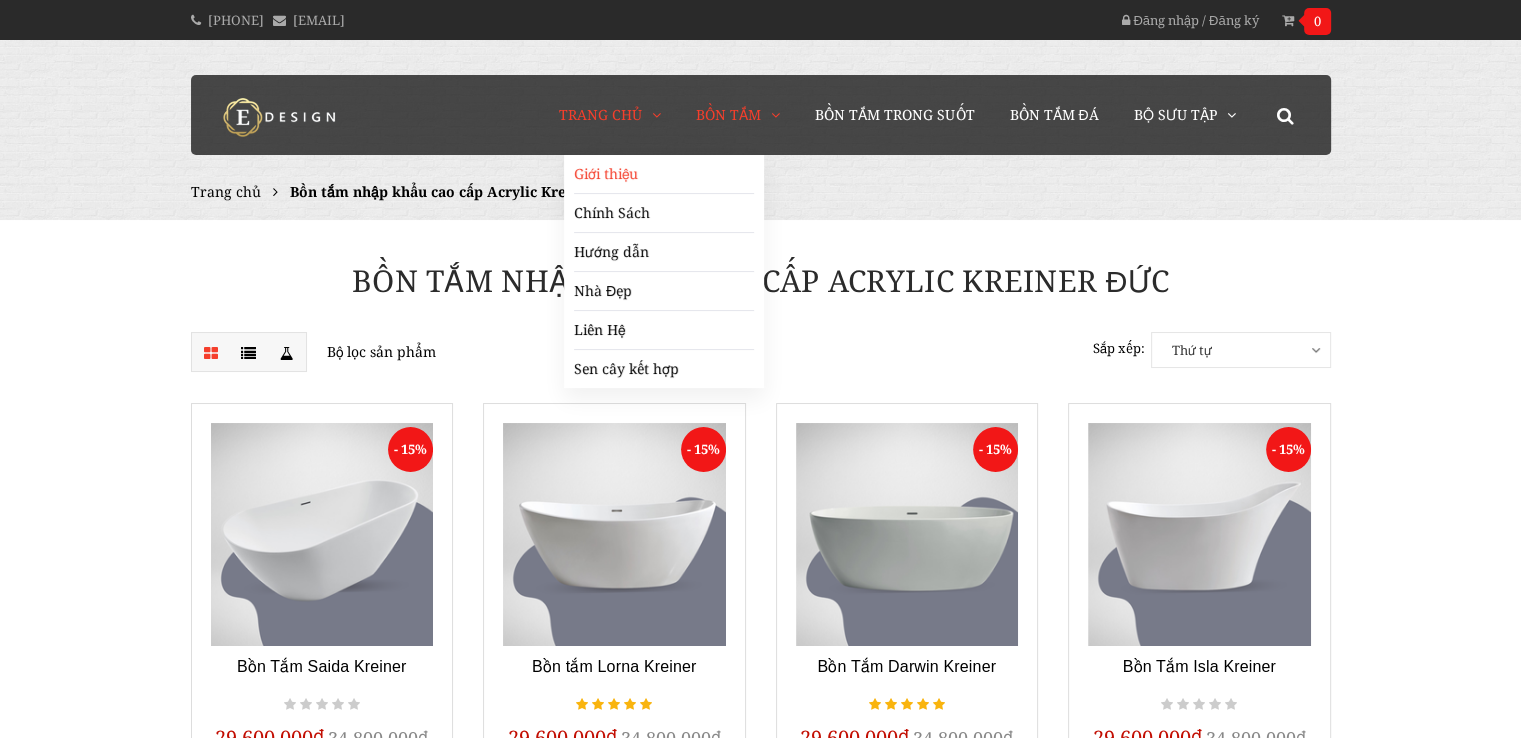 click on "Giới thiệu" at bounding box center (664, 174) 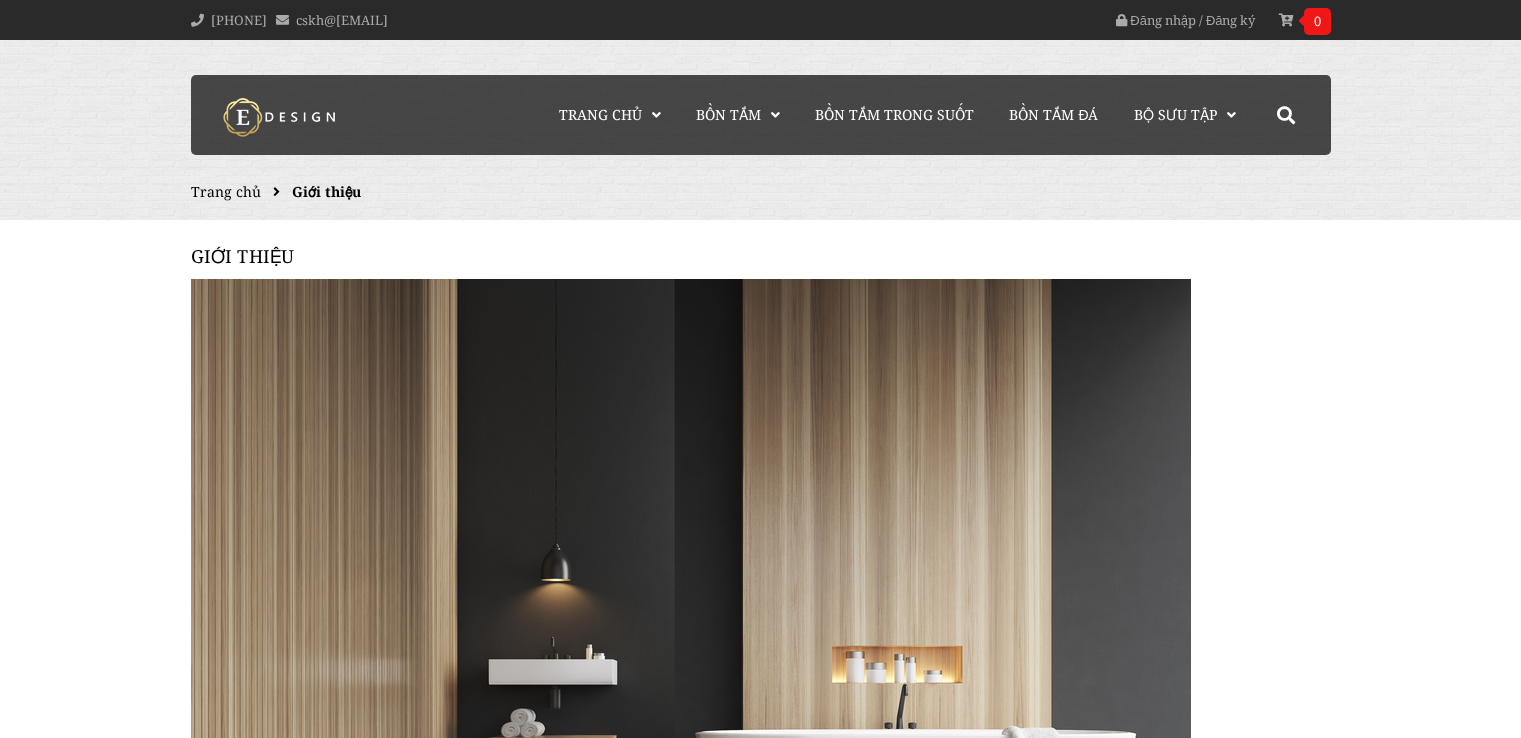 scroll, scrollTop: 0, scrollLeft: 0, axis: both 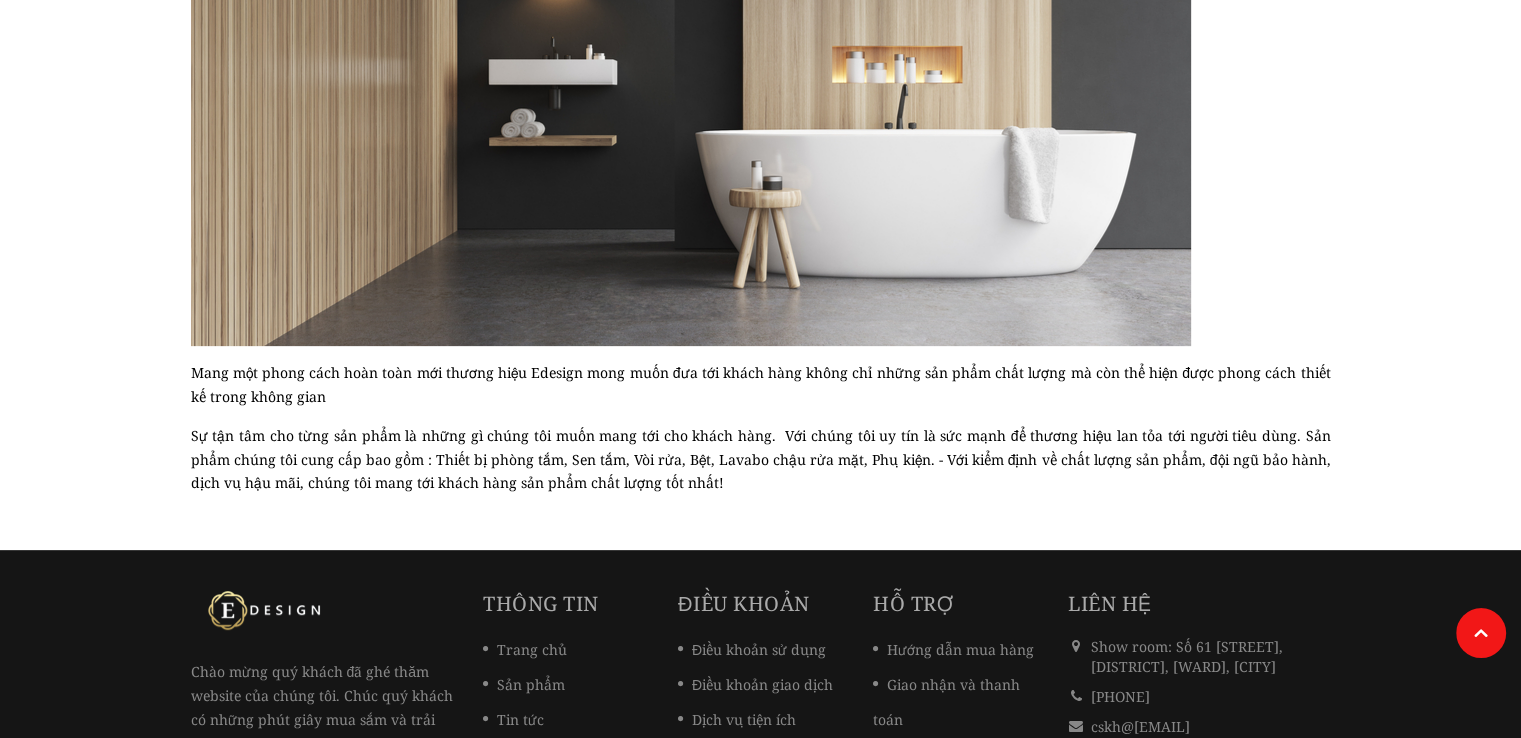 click on "Sự tận tâm cho từng sản phẩm là những gì chúng tôi muốn mang tới cho khách hàng.  Với chúng tôi uy tín là sức mạnh để thương hiệu lan tỏa tới người tiêu dùng. Sản phẩm chúng tôi cung cấp bao gồm : Thiết bị phòng tắm, Sen tắm, Vòi rửa, Bệt, Lavabo chậu rửa mặt, Phụ kiện. - Với kiểm định về chất lượng sản phẩm, đội ngũ bảo hành, dịch vụ hậu mãi, chúng tôi mang tới khách hàng sản phẩm chất lượng tốt nhất!" at bounding box center [761, 459] 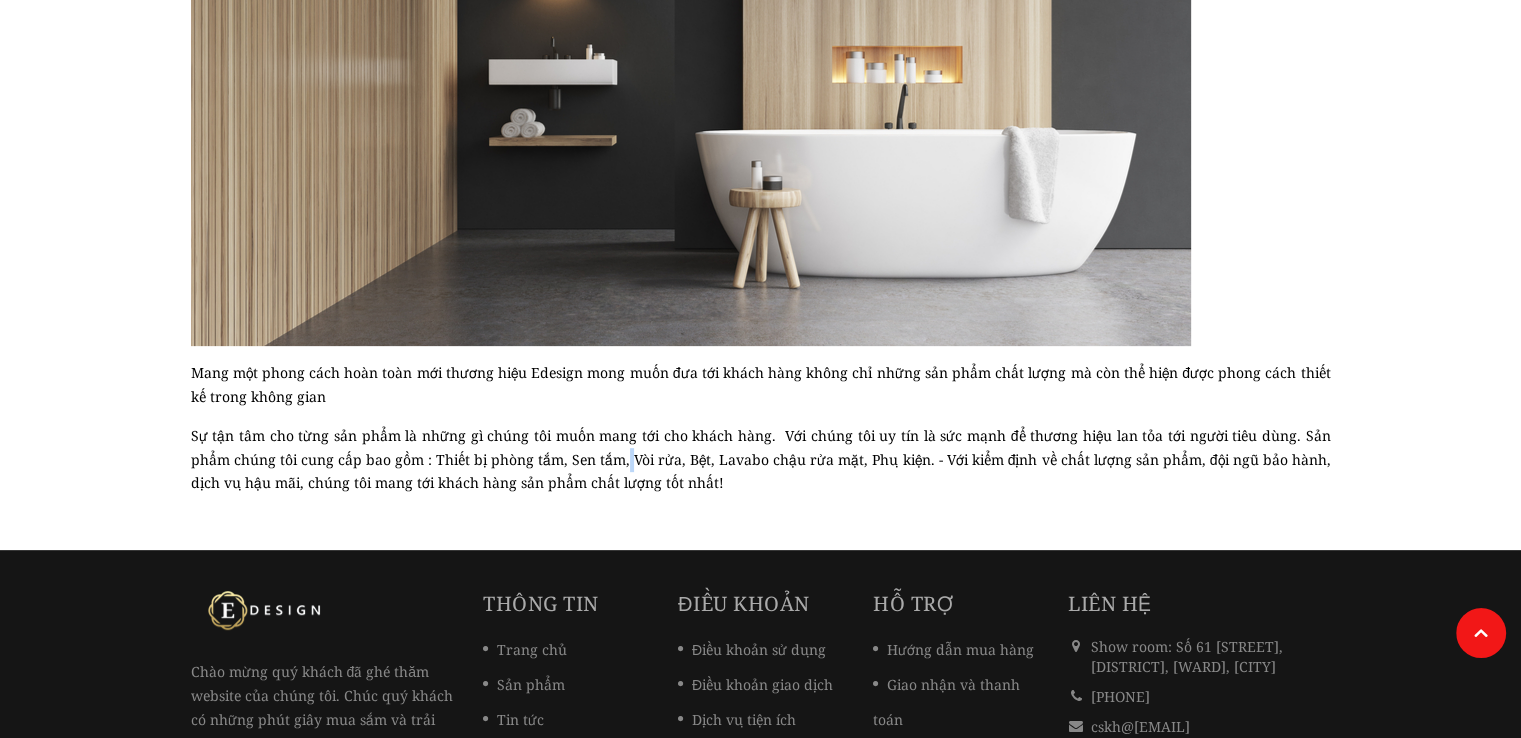 click on "Sự tận tâm cho từng sản phẩm là những gì chúng tôi muốn mang tới cho khách hàng.  Với chúng tôi uy tín là sức mạnh để thương hiệu lan tỏa tới người tiêu dùng. Sản phẩm chúng tôi cung cấp bao gồm : Thiết bị phòng tắm, Sen tắm, Vòi rửa, Bệt, Lavabo chậu rửa mặt, Phụ kiện. - Với kiểm định về chất lượng sản phẩm, đội ngũ bảo hành, dịch vụ hậu mãi, chúng tôi mang tới khách hàng sản phẩm chất lượng tốt nhất!" at bounding box center (761, 459) 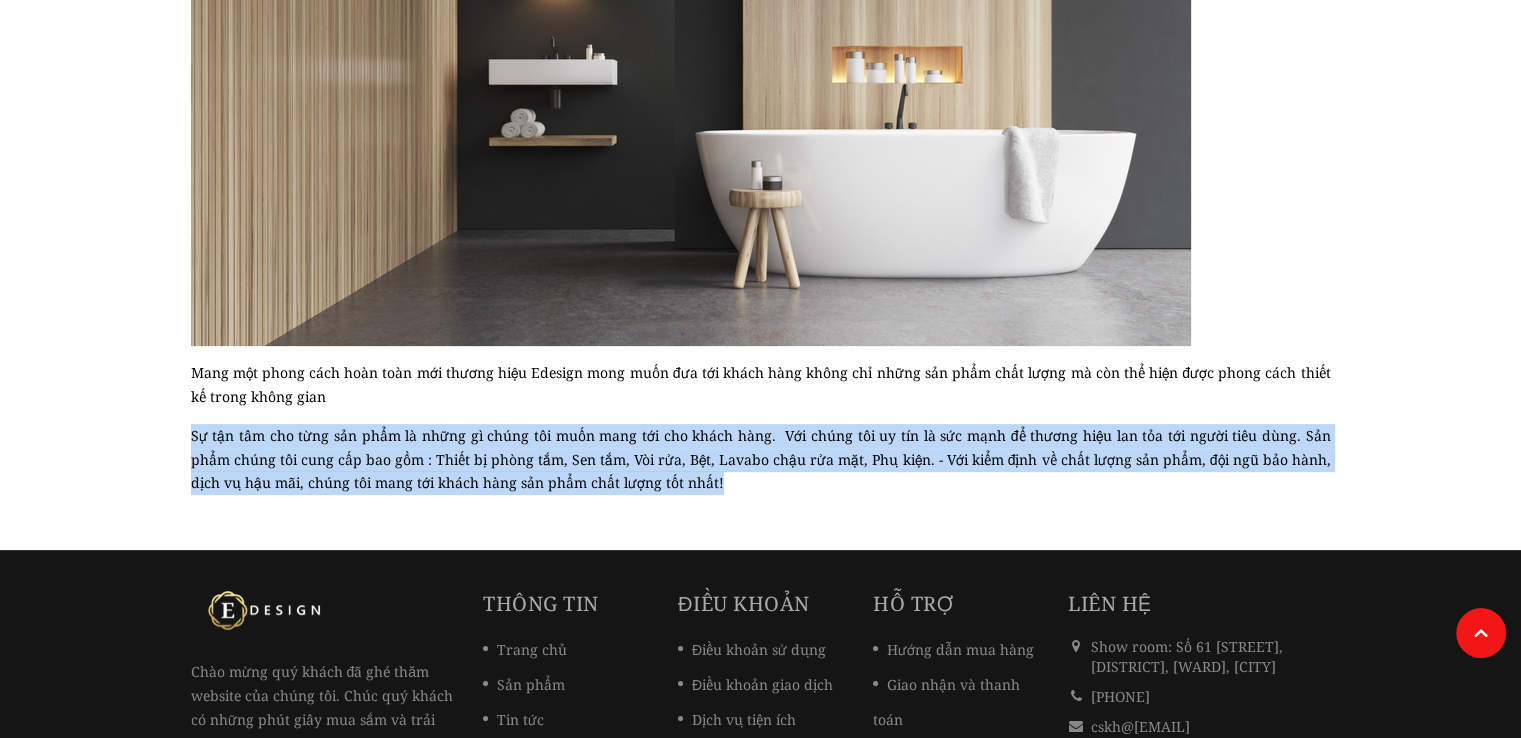 click on "Sự tận tâm cho từng sản phẩm là những gì chúng tôi muốn mang tới cho khách hàng.  Với chúng tôi uy tín là sức mạnh để thương hiệu lan tỏa tới người tiêu dùng. Sản phẩm chúng tôi cung cấp bao gồm : Thiết bị phòng tắm, Sen tắm, Vòi rửa, Bệt, Lavabo chậu rửa mặt, Phụ kiện. - Với kiểm định về chất lượng sản phẩm, đội ngũ bảo hành, dịch vụ hậu mãi, chúng tôi mang tới khách hàng sản phẩm chất lượng tốt nhất!" at bounding box center [761, 459] 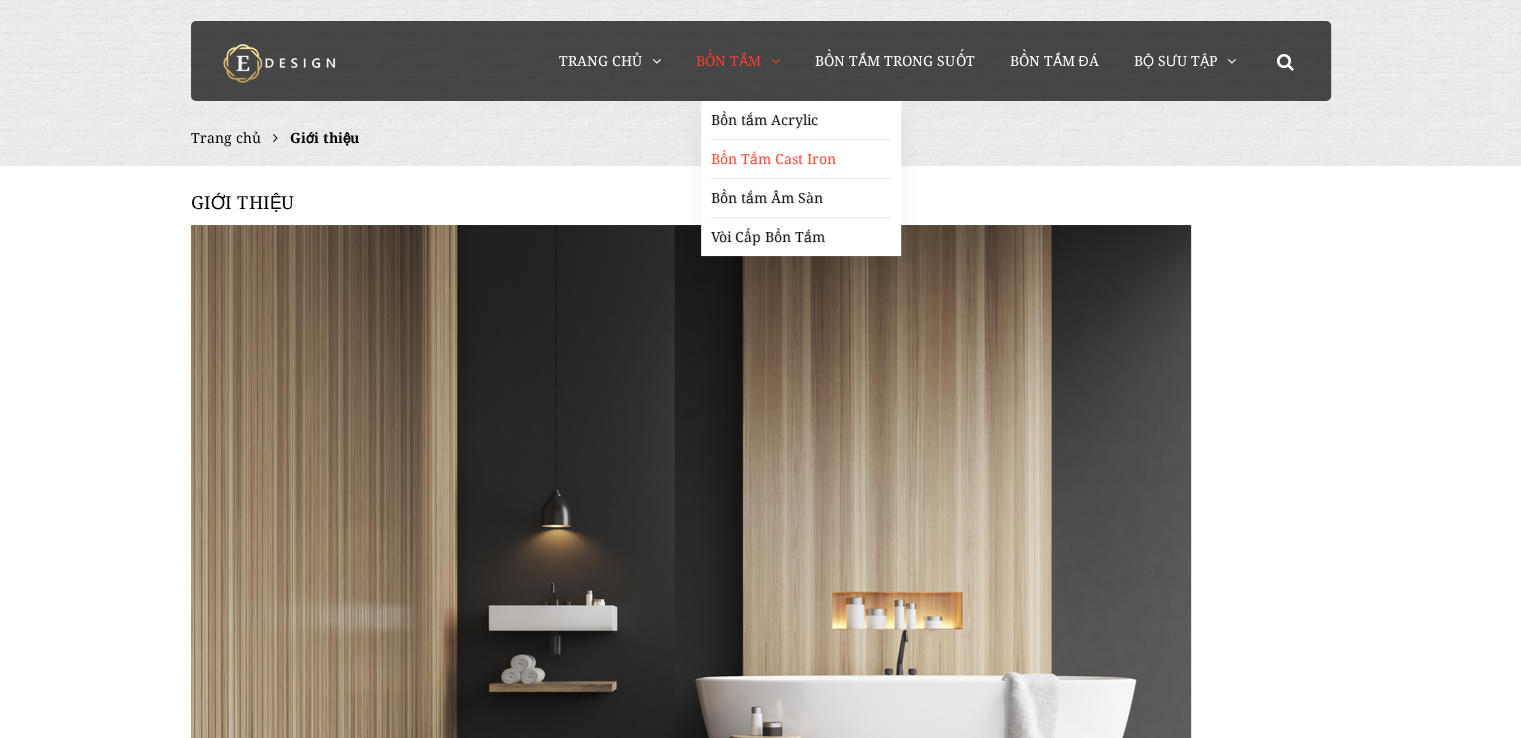 scroll, scrollTop: 0, scrollLeft: 0, axis: both 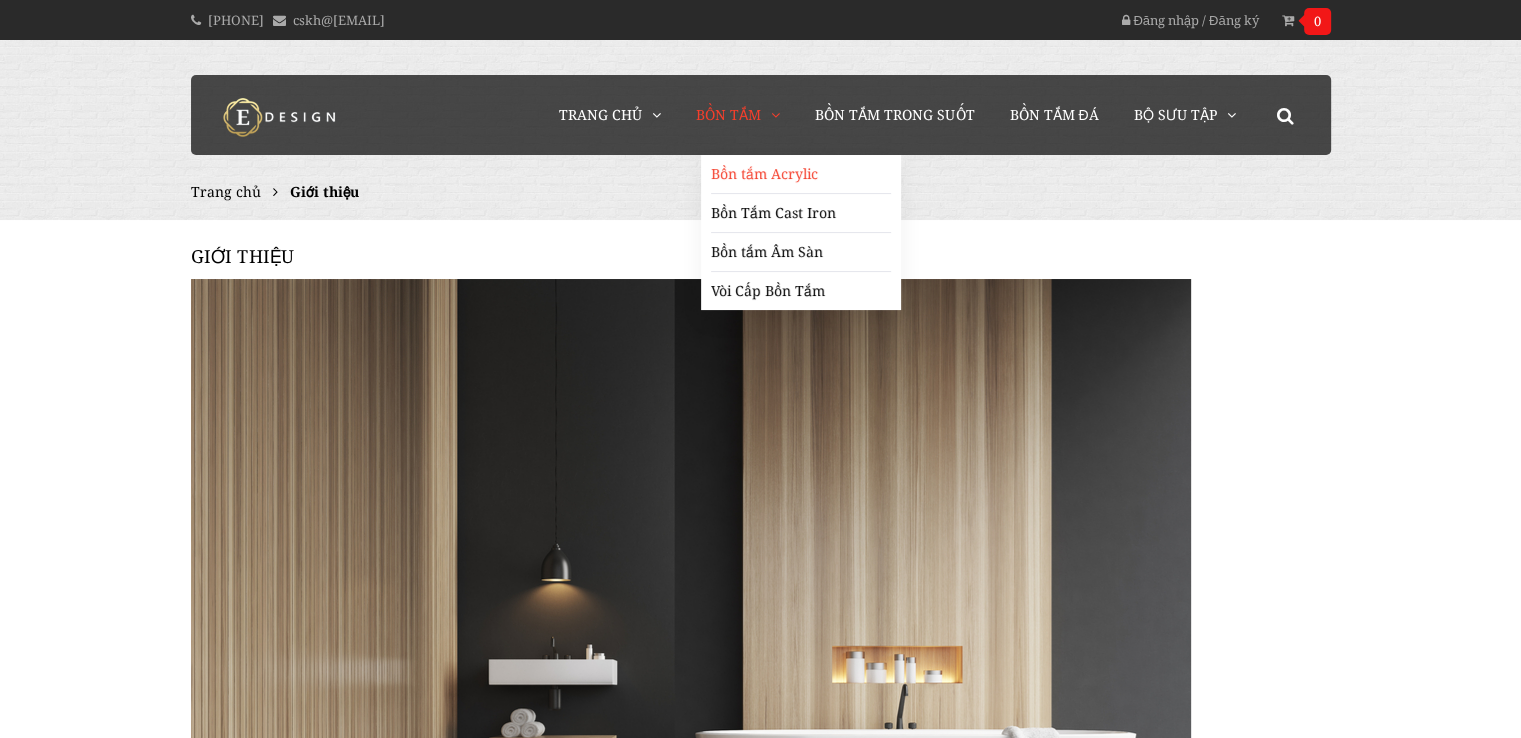 click on "Bồn tắm Acrylic" at bounding box center [801, 174] 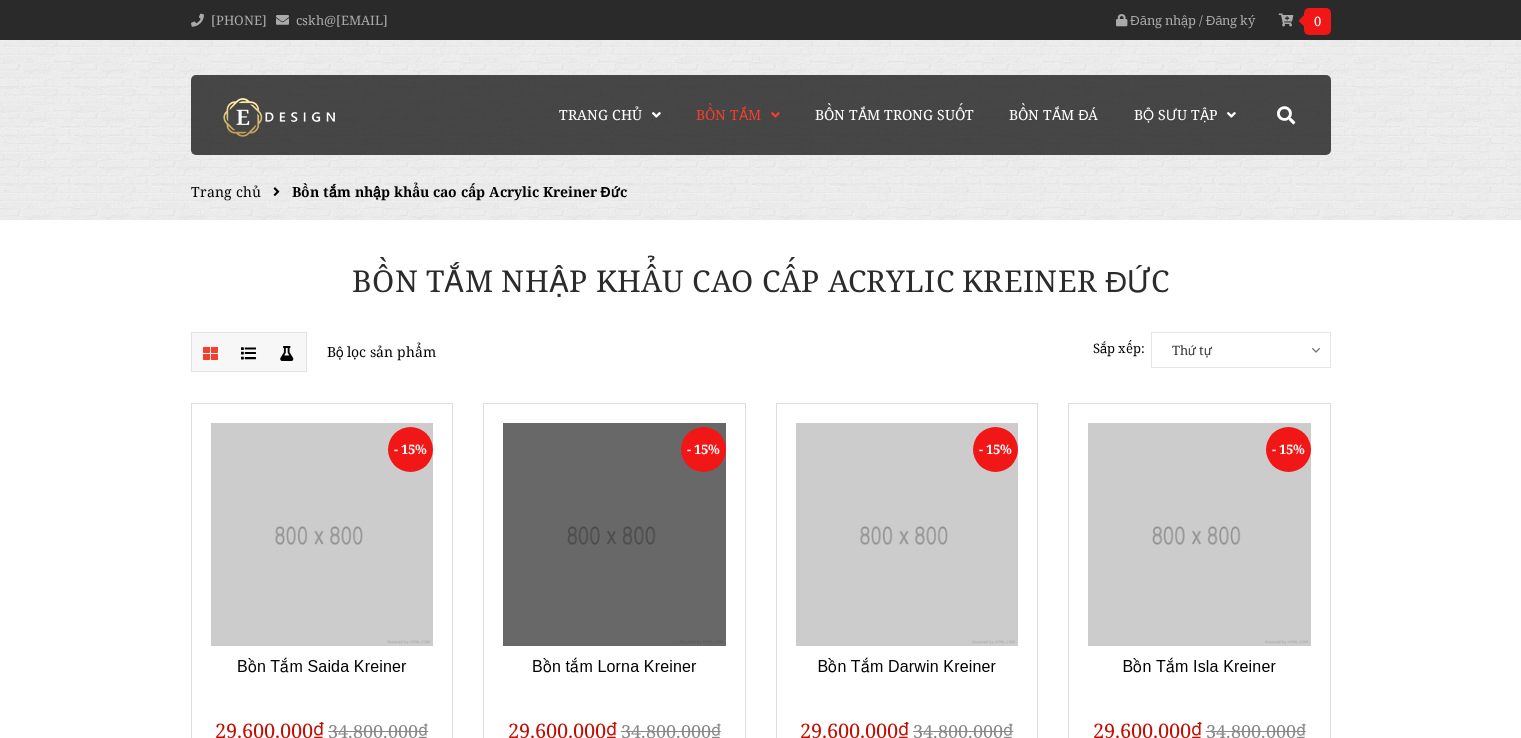 scroll, scrollTop: 0, scrollLeft: 0, axis: both 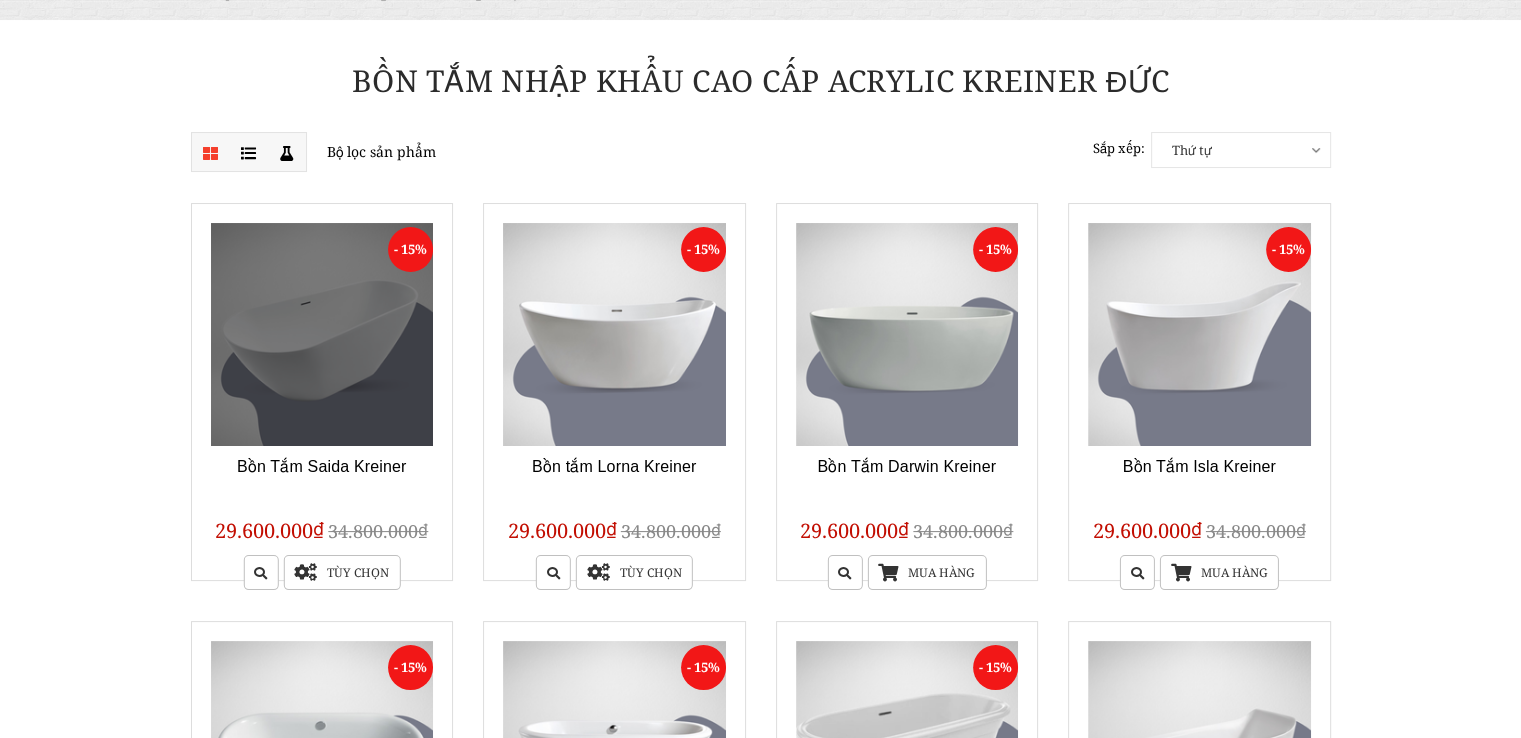 click at bounding box center (322, 334) 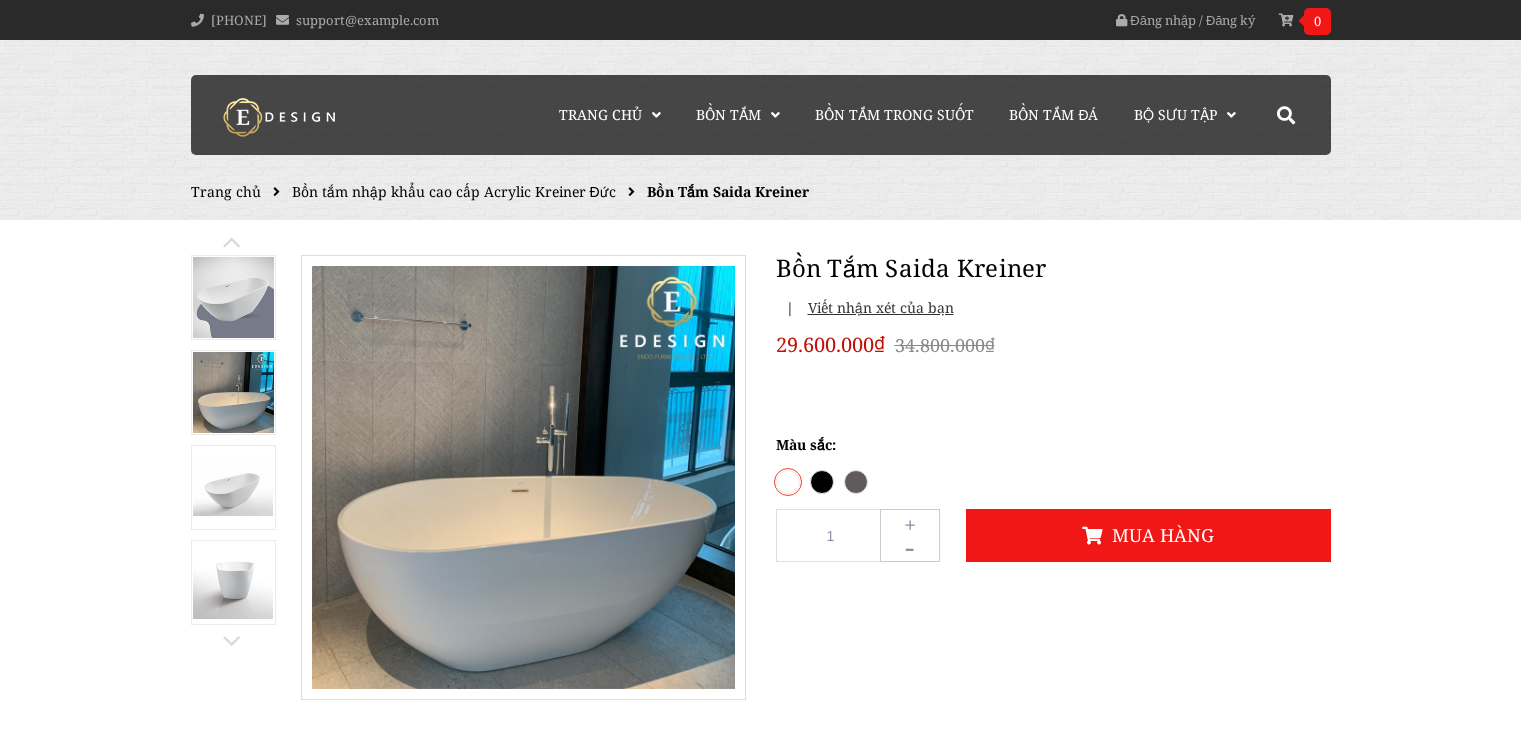 scroll, scrollTop: 0, scrollLeft: 0, axis: both 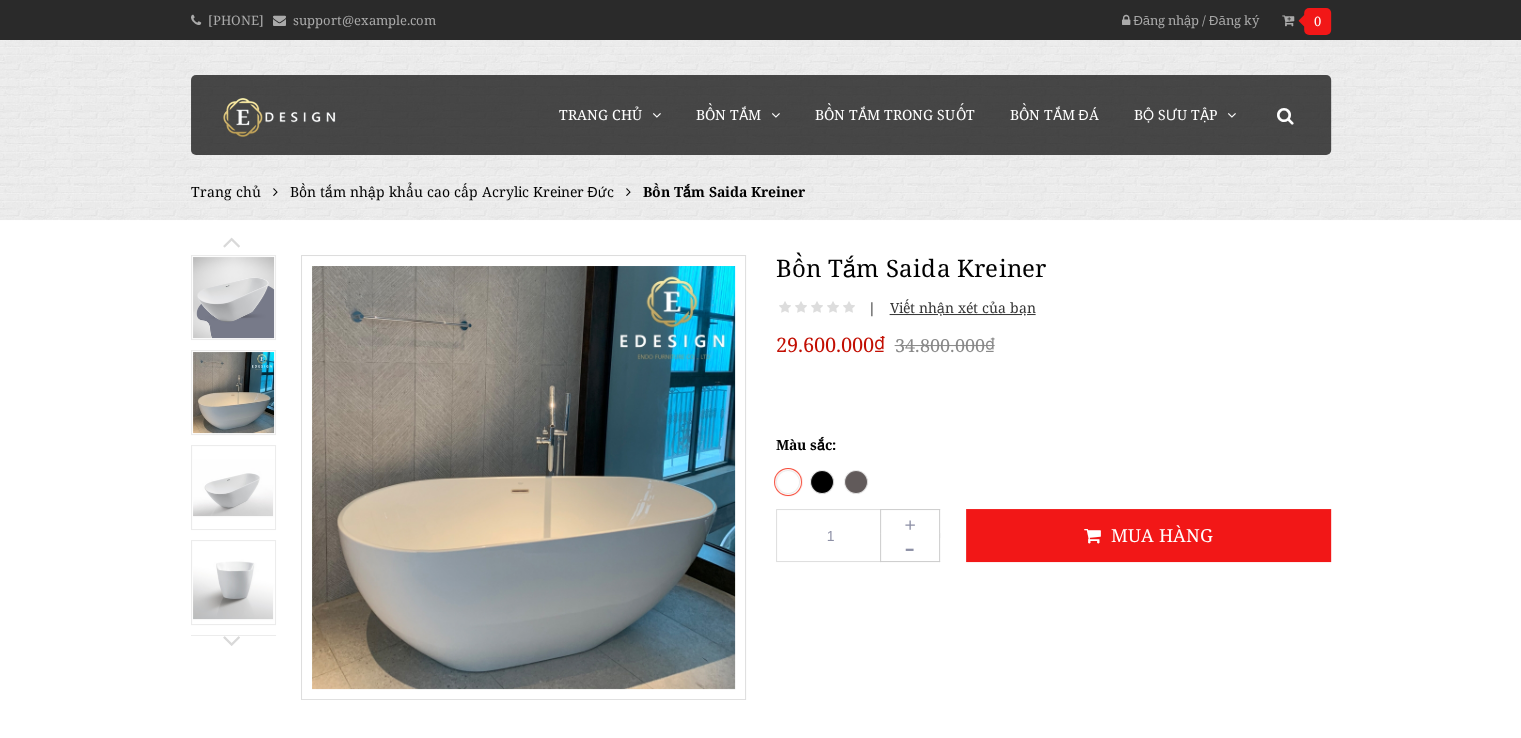 click at bounding box center [233, 392] 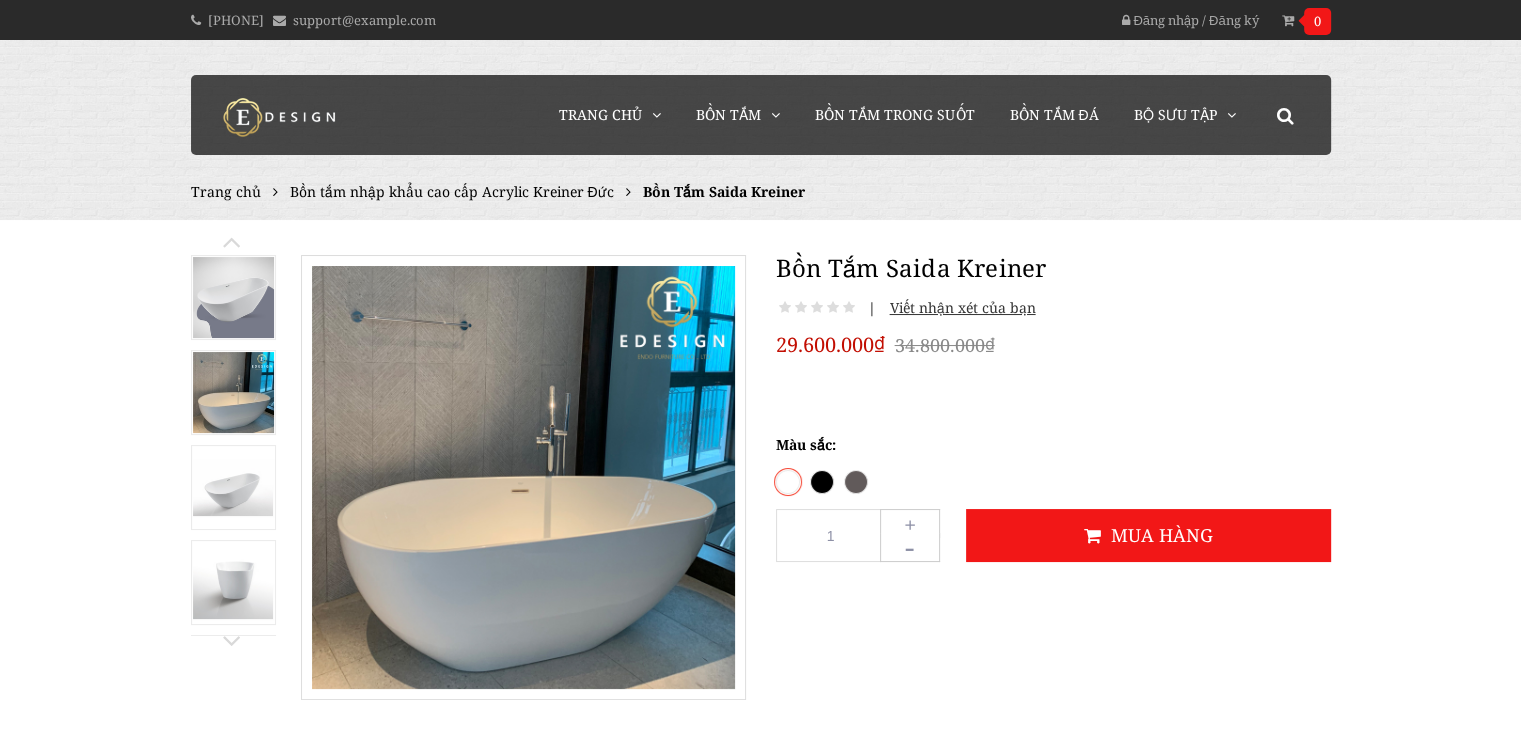 click at bounding box center (233, 487) 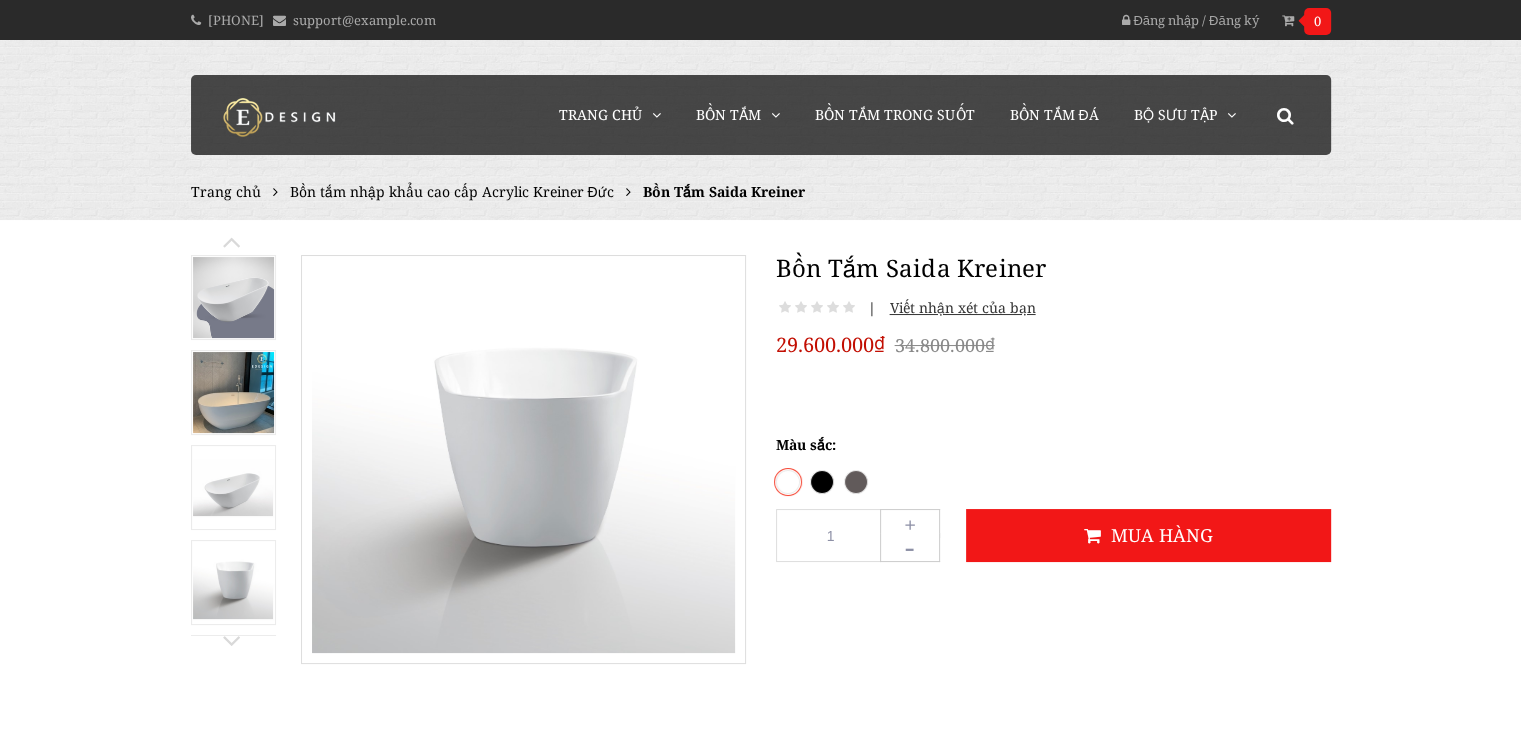 click at bounding box center (233, 297) 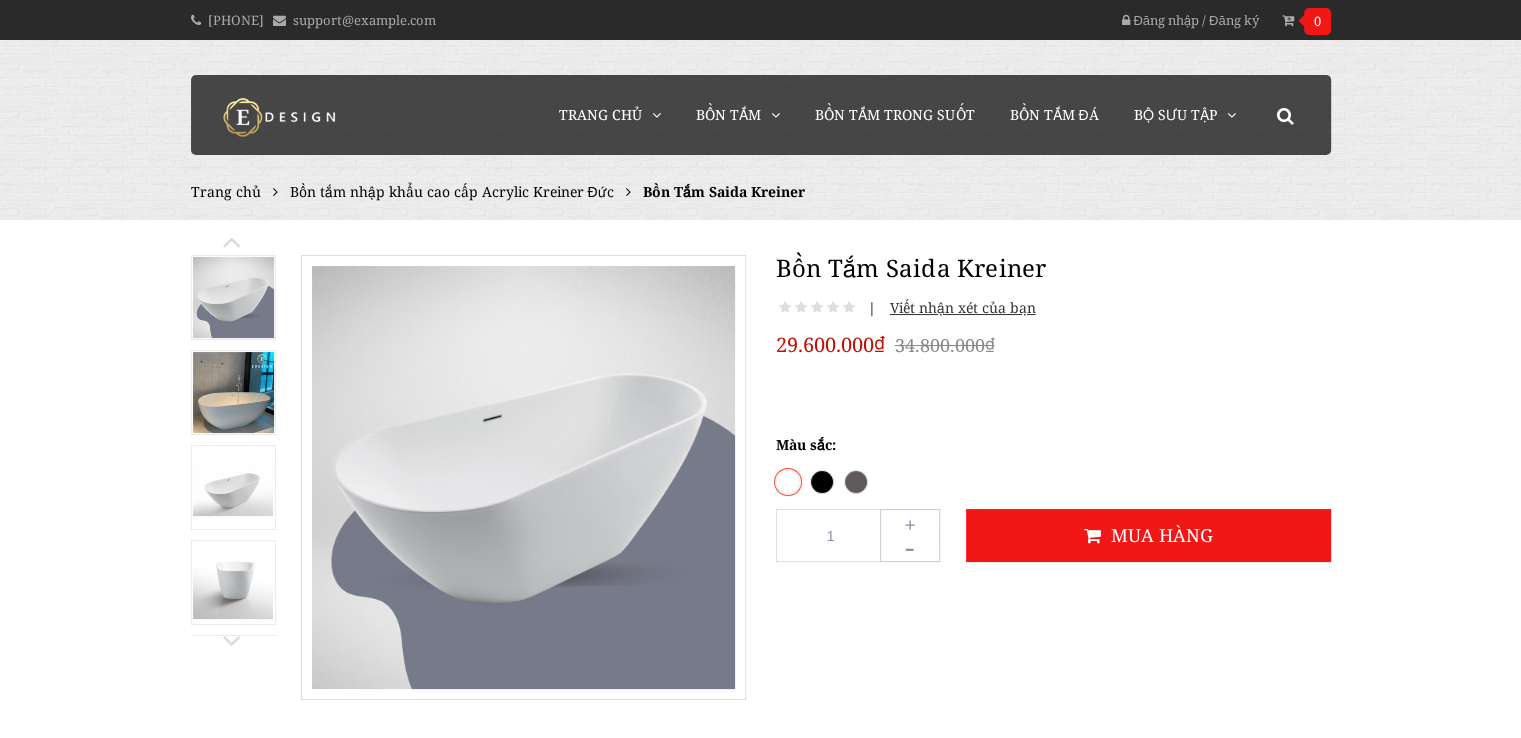 click at bounding box center [233, 392] 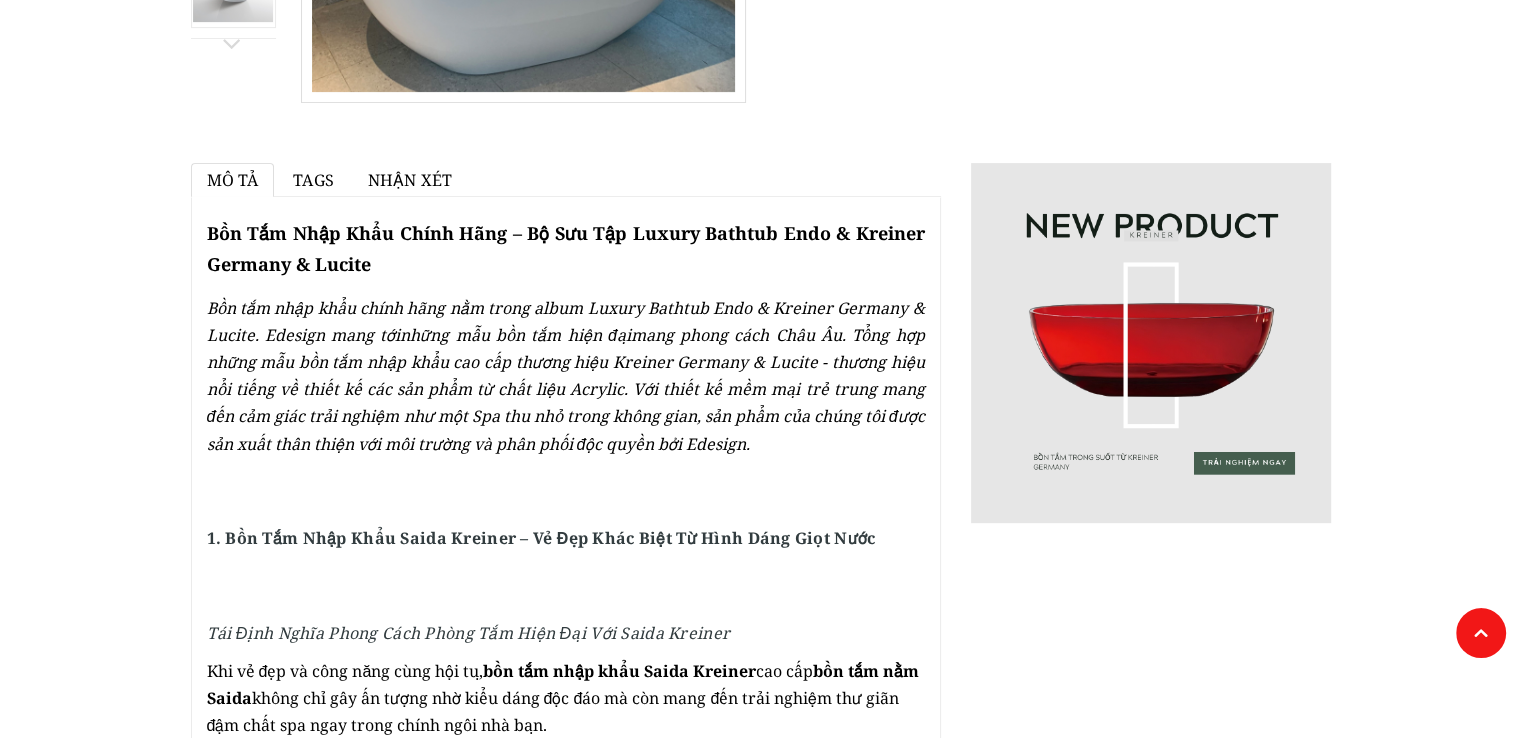 scroll, scrollTop: 600, scrollLeft: 0, axis: vertical 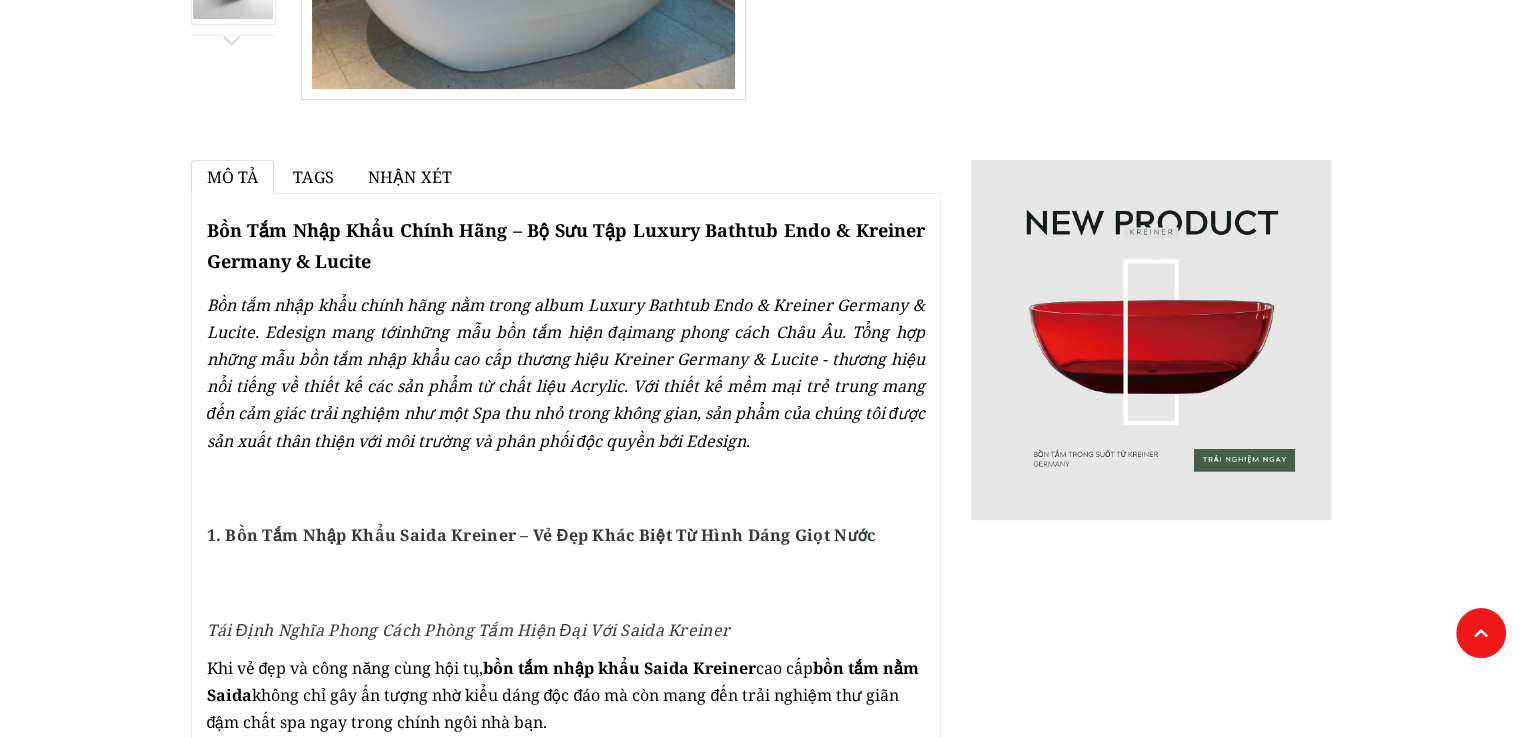 click on "Bồn tắm nhập khẩu chính hãng nằm trong album Luxury Bathtub Endo & Kreiner Germany & Lucite. Edesign mang tới những mẫu bồn tắm hiện đại mang phong cách Châu Âu. Tổng hợp những mẫu bồn tắm nhập khẩu cao cấp thương hiệu Kreiner Germany & Lucite - thương hiệu nổi tiếng về thiết kế các sản phẩm từ chất liệu Acrylic. Với thiết kế mềm mại trẻ trung mang đến cảm giác trải nghiệm như một Spa thu nhỏ trong không gian, sản phẩm của chúng tôi được sản xuất thân thiện với môi trường và phân phối độc quyền bởi Edesign." at bounding box center (566, 373) 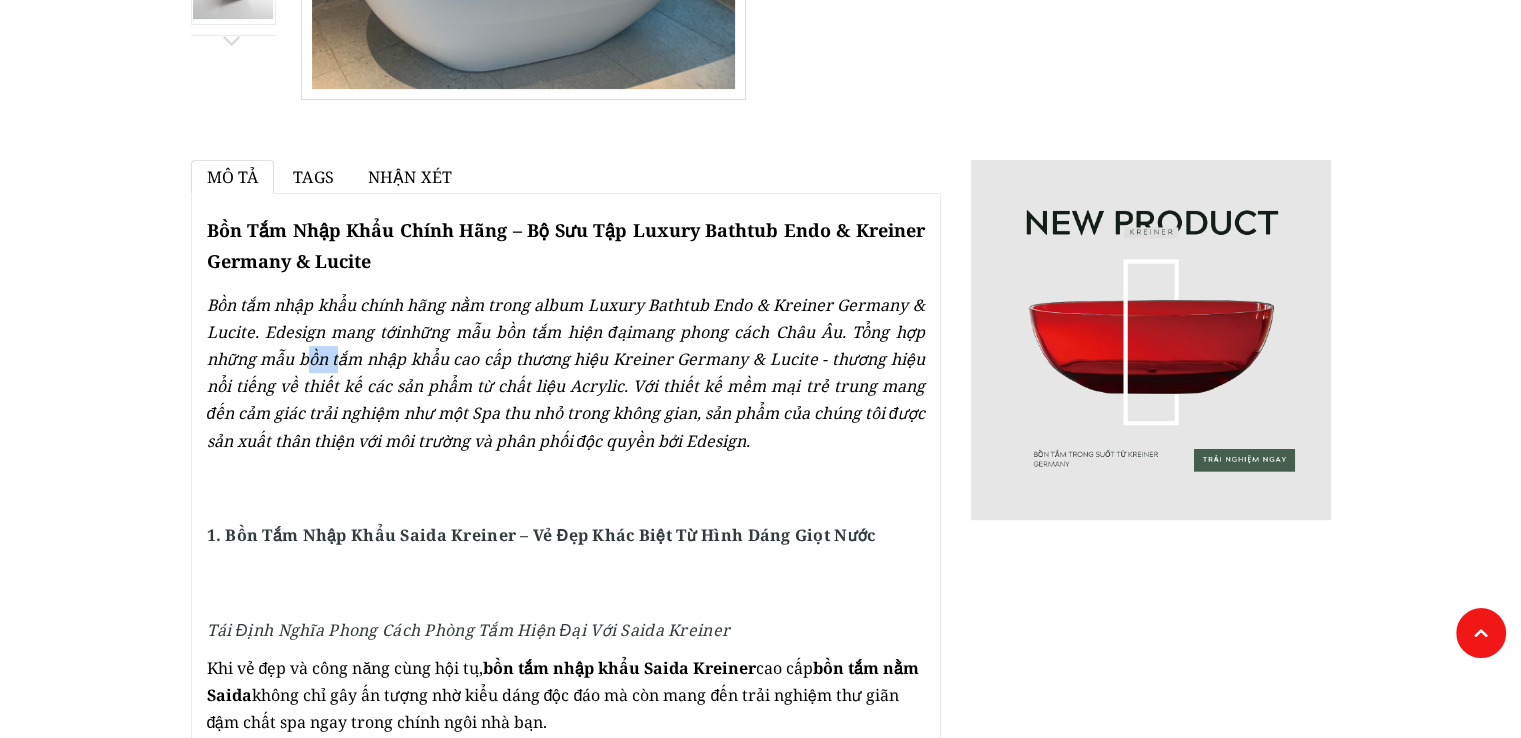 click on "Bồn tắm nhập khẩu chính hãng nằm trong album Luxury Bathtub Endo & Kreiner Germany & Lucite. Edesign mang tới những mẫu bồn tắm hiện đại mang phong cách Châu Âu. Tổng hợp những mẫu bồn tắm nhập khẩu cao cấp thương hiệu Kreiner Germany & Lucite - thương hiệu nổi tiếng về thiết kế các sản phẩm từ chất liệu Acrylic. Với thiết kế mềm mại trẻ trung mang đến cảm giác trải nghiệm như một Spa thu nhỏ trong không gian, sản phẩm của chúng tôi được sản xuất thân thiện với môi trường và phân phối độc quyền bởi Edesign." at bounding box center [566, 373] 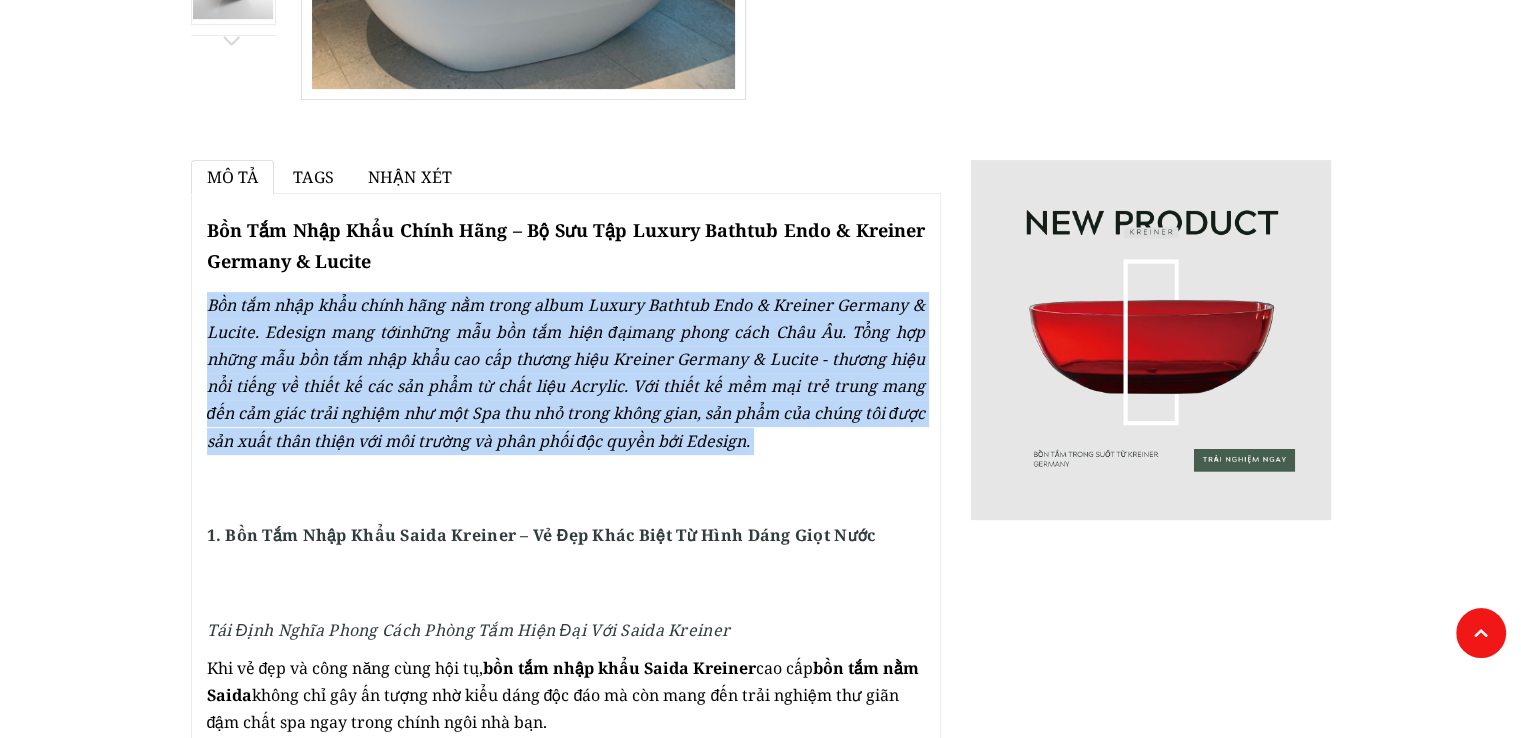 click on "Bồn tắm nhập khẩu chính hãng nằm trong album Luxury Bathtub Endo & Kreiner Germany & Lucite. Edesign mang tới những mẫu bồn tắm hiện đại mang phong cách Châu Âu. Tổng hợp những mẫu bồn tắm nhập khẩu cao cấp thương hiệu Kreiner Germany & Lucite - thương hiệu nổi tiếng về thiết kế các sản phẩm từ chất liệu Acrylic. Với thiết kế mềm mại trẻ trung mang đến cảm giác trải nghiệm như một Spa thu nhỏ trong không gian, sản phẩm của chúng tôi được sản xuất thân thiện với môi trường và phân phối độc quyền bởi Edesign." at bounding box center (566, 373) 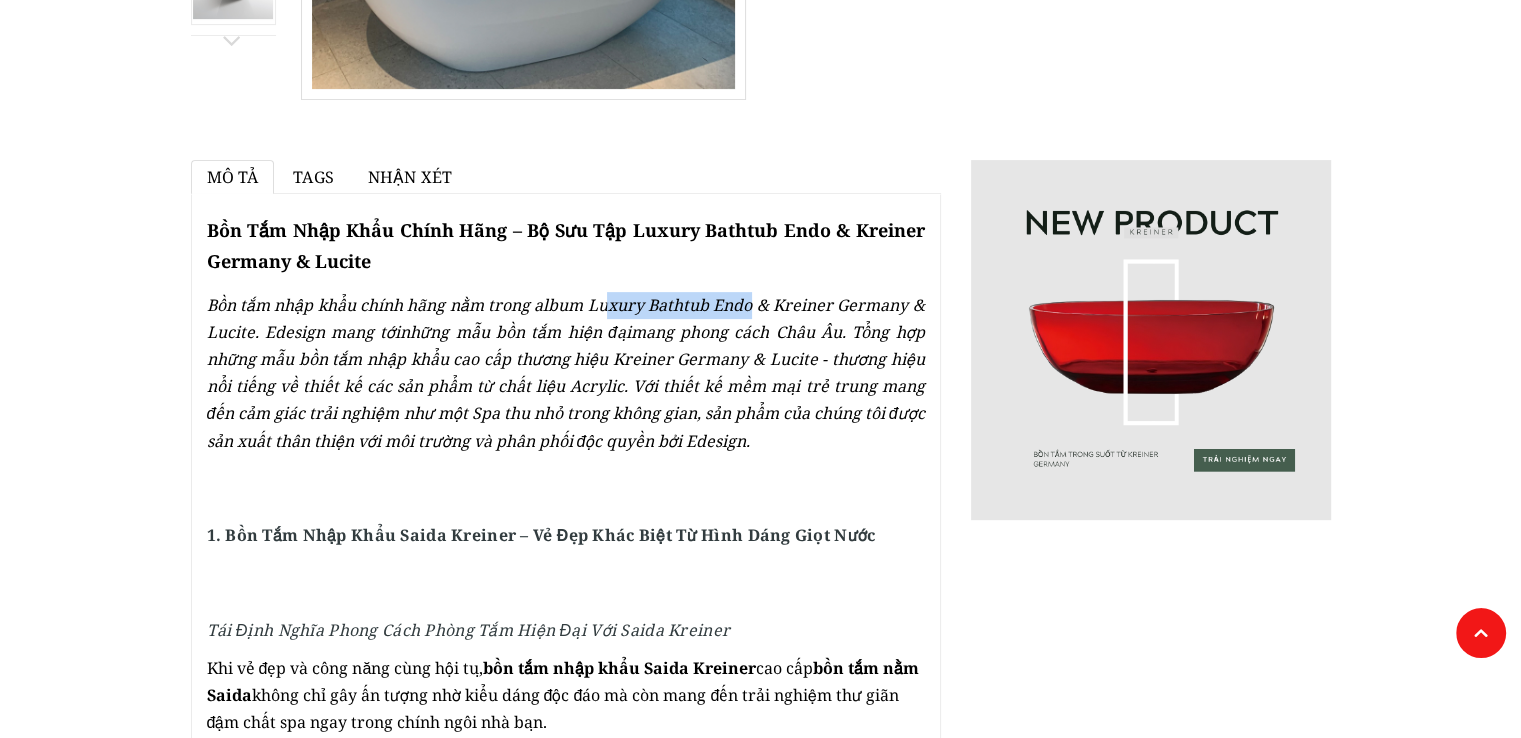 drag, startPoint x: 629, startPoint y: 291, endPoint x: 788, endPoint y: 291, distance: 159 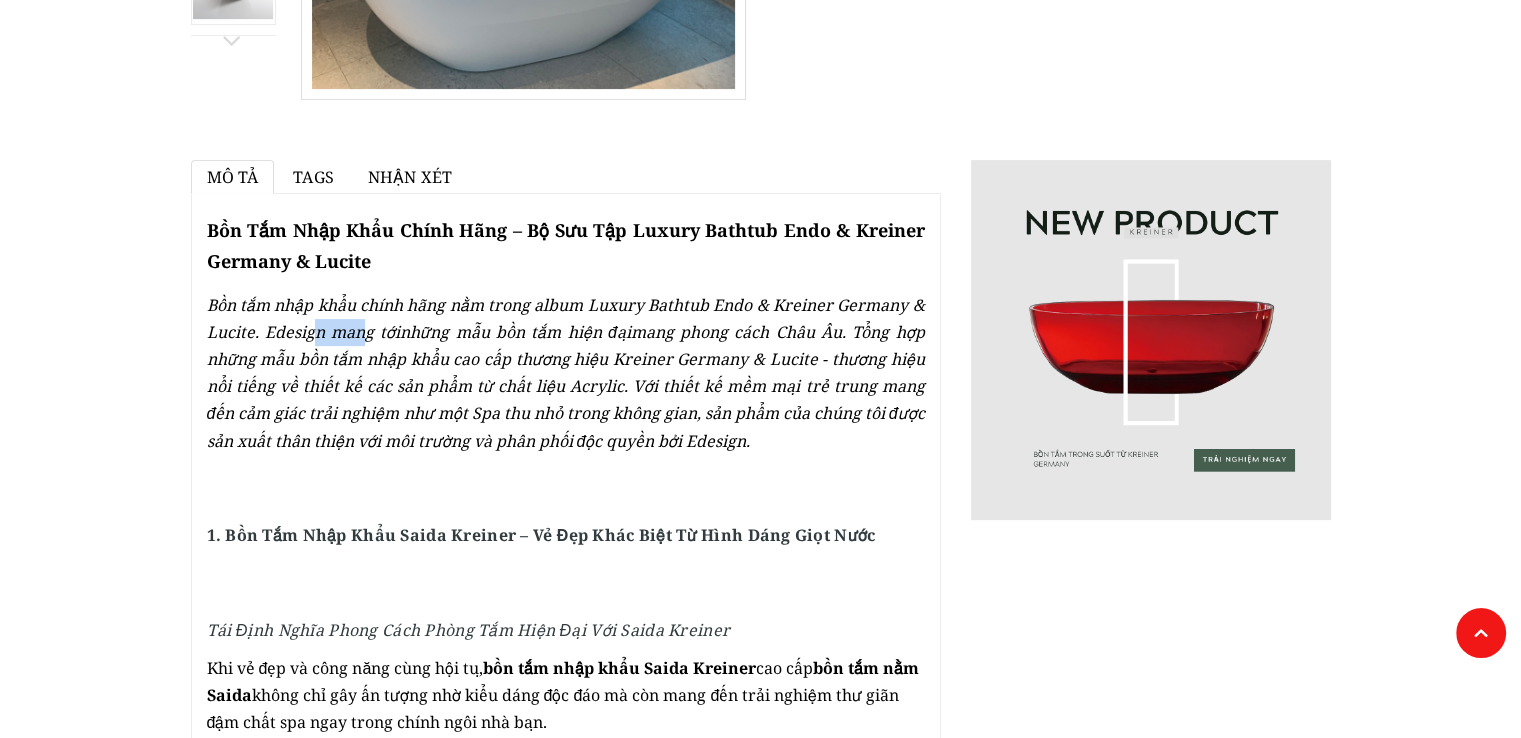 drag, startPoint x: 336, startPoint y: 329, endPoint x: 380, endPoint y: 325, distance: 44.181442 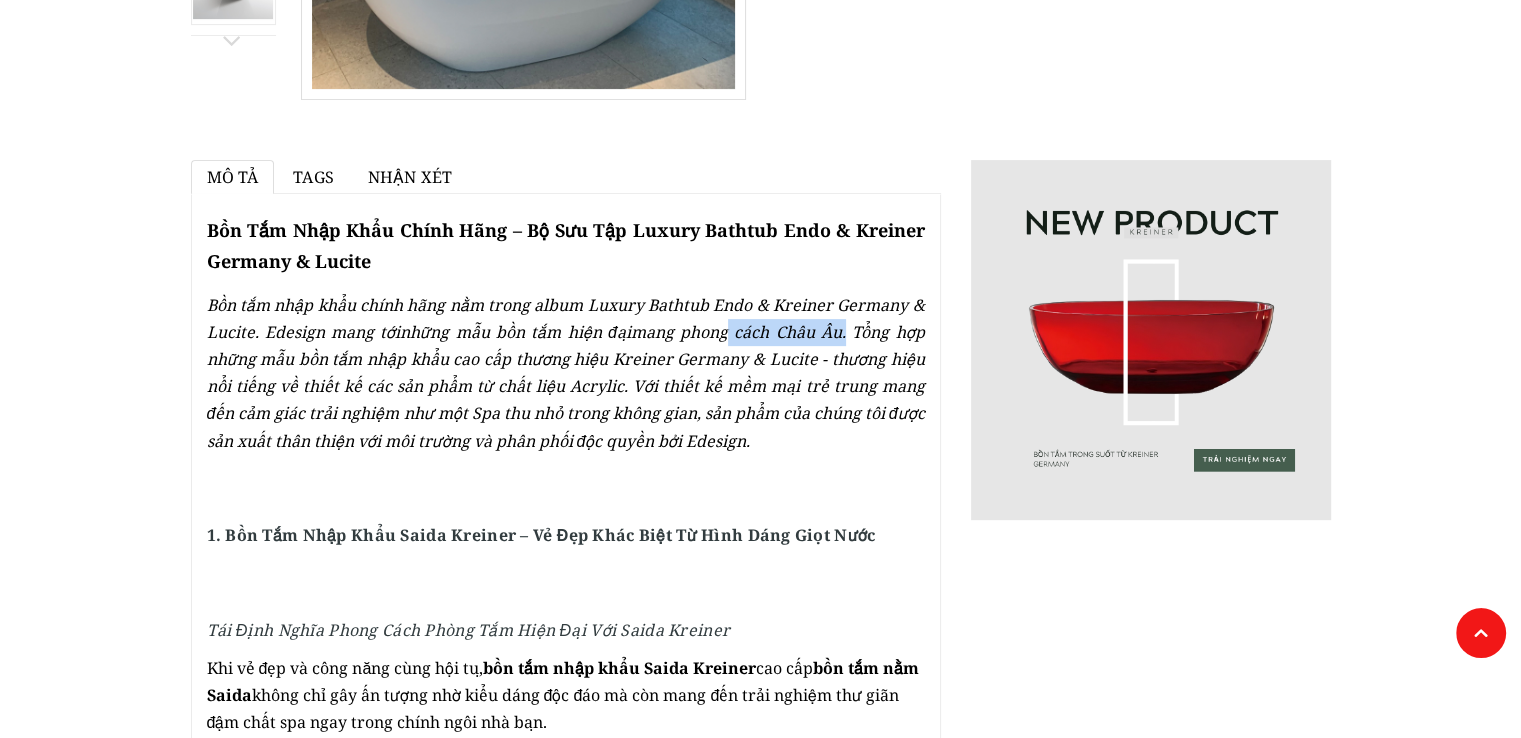 drag, startPoint x: 724, startPoint y: 338, endPoint x: 837, endPoint y: 342, distance: 113.07078 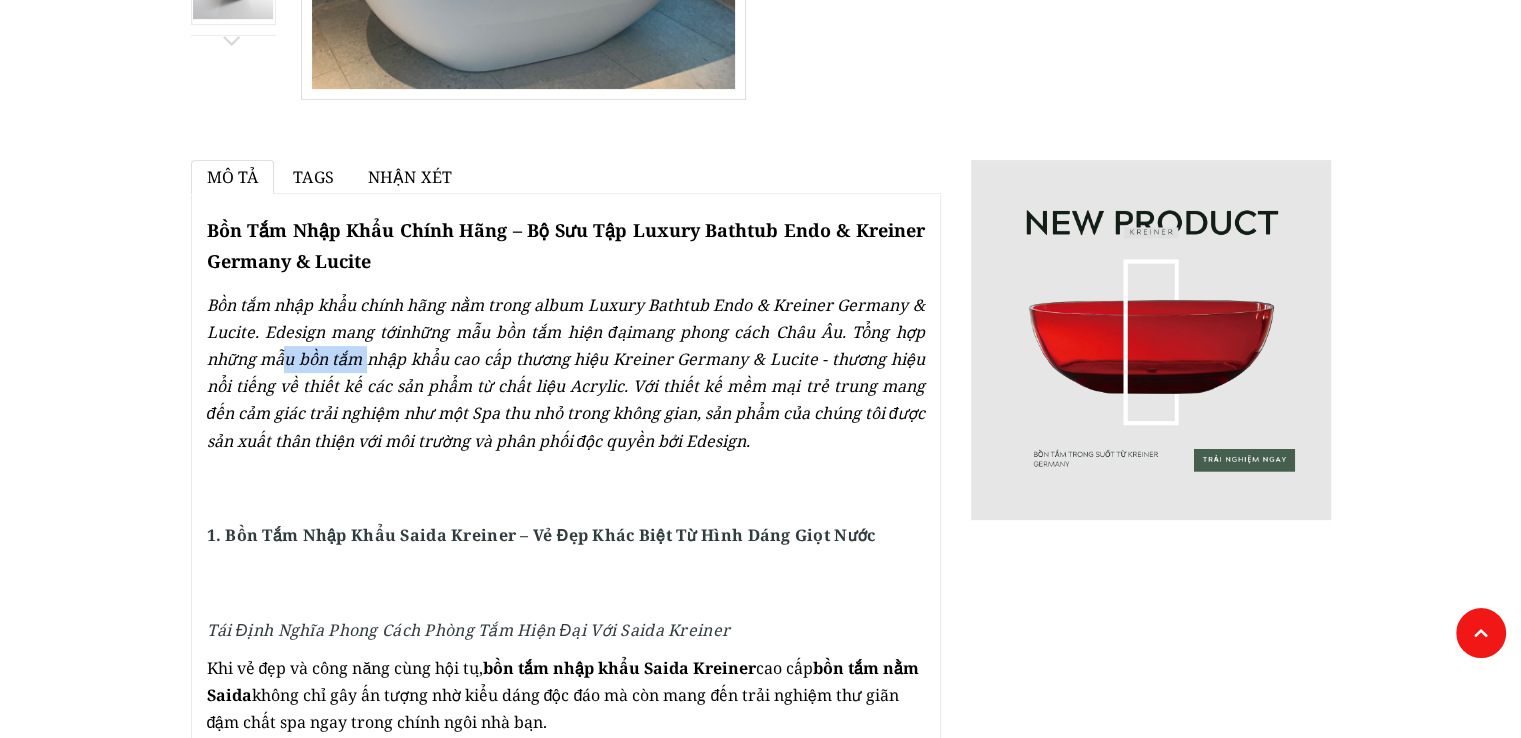 drag, startPoint x: 280, startPoint y: 369, endPoint x: 377, endPoint y: 390, distance: 99.24717 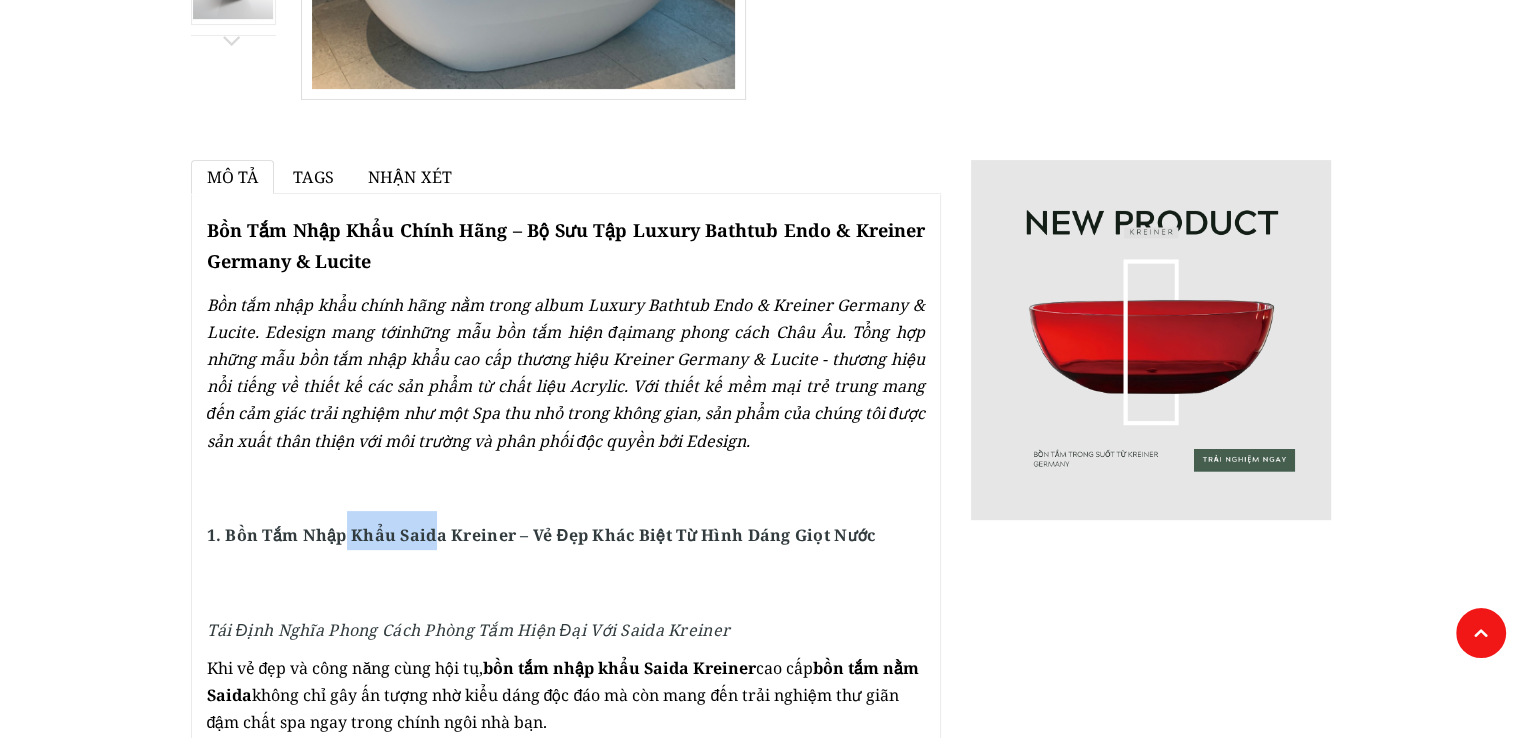 drag, startPoint x: 347, startPoint y: 539, endPoint x: 466, endPoint y: 539, distance: 119 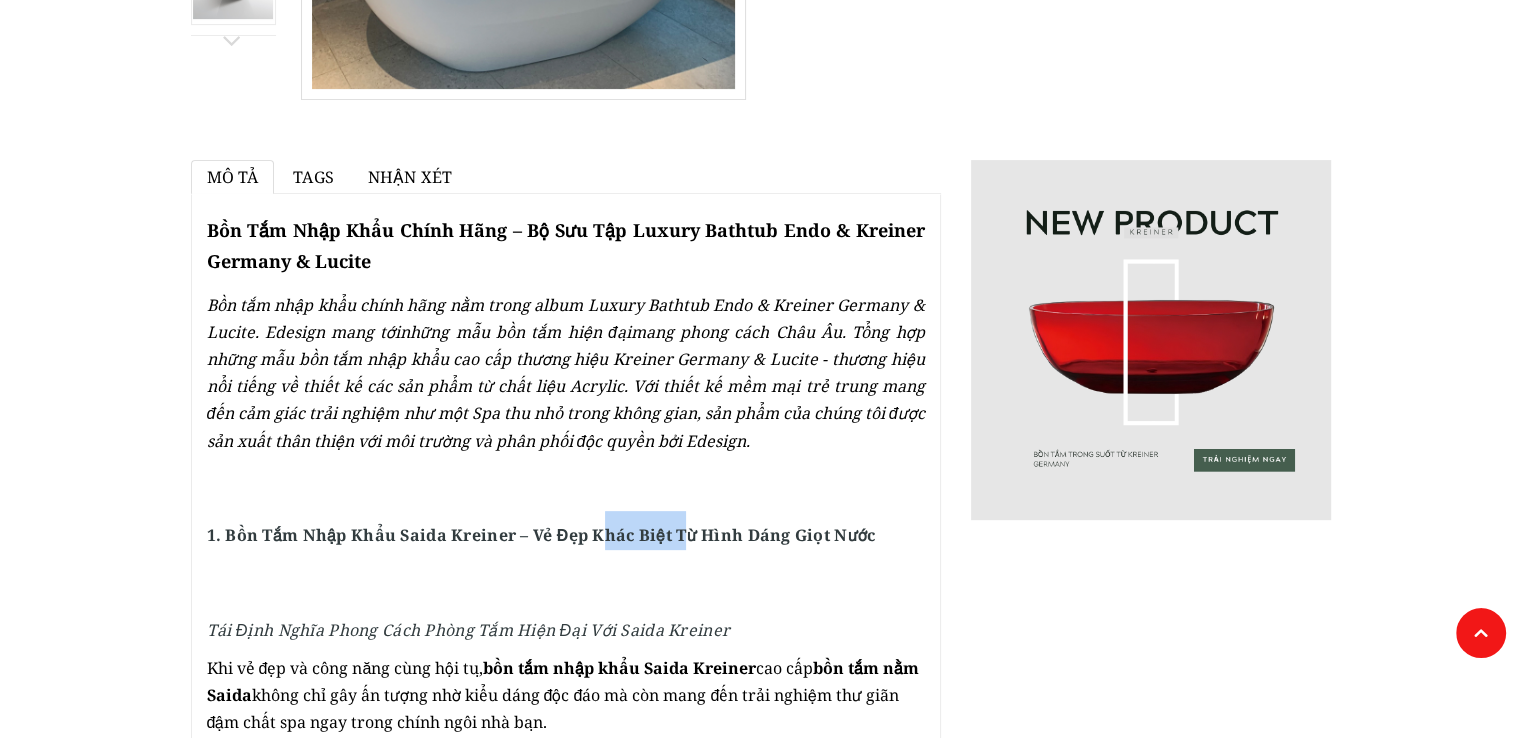 drag, startPoint x: 642, startPoint y: 539, endPoint x: 791, endPoint y: 538, distance: 149.00336 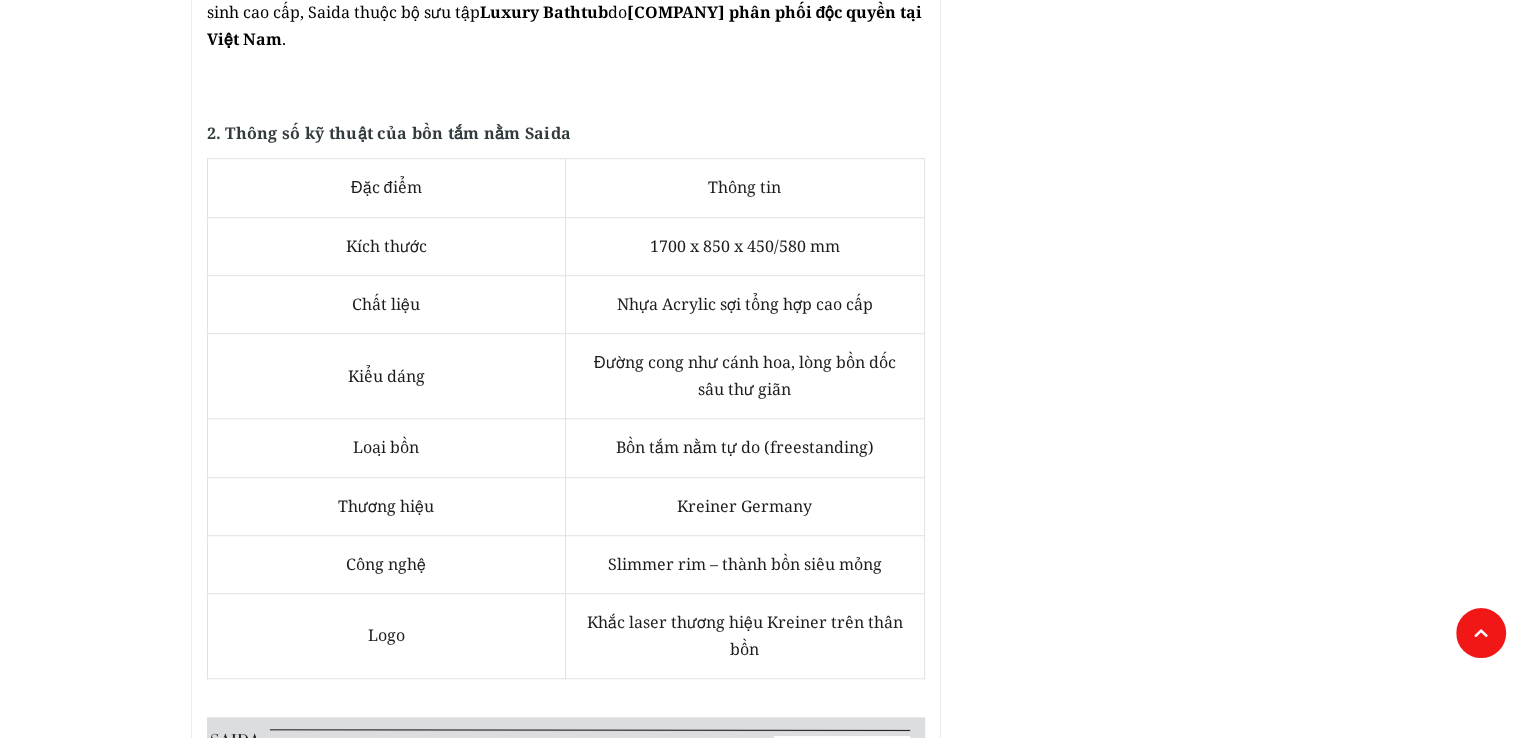scroll, scrollTop: 1400, scrollLeft: 0, axis: vertical 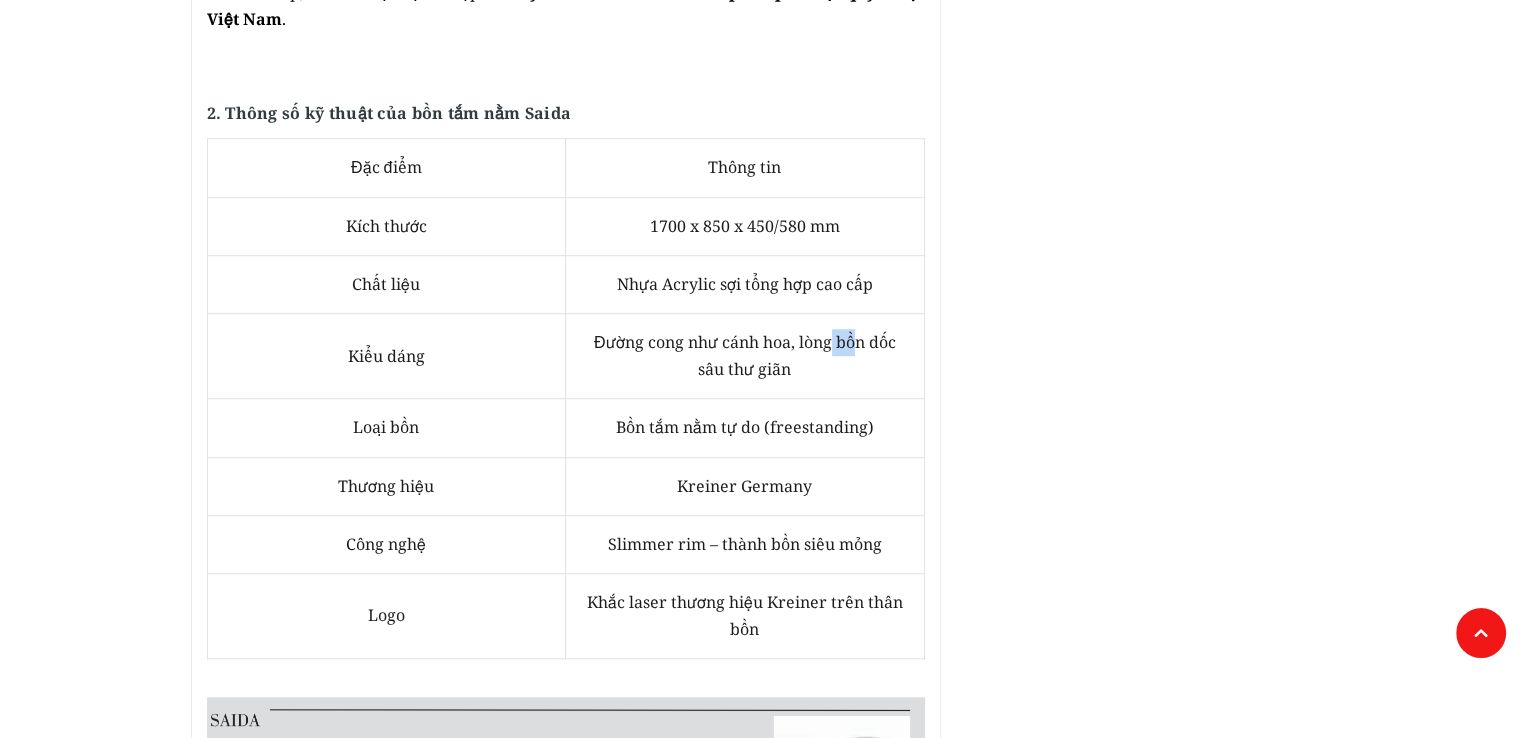 drag, startPoint x: 848, startPoint y: 369, endPoint x: 858, endPoint y: 368, distance: 10.049875 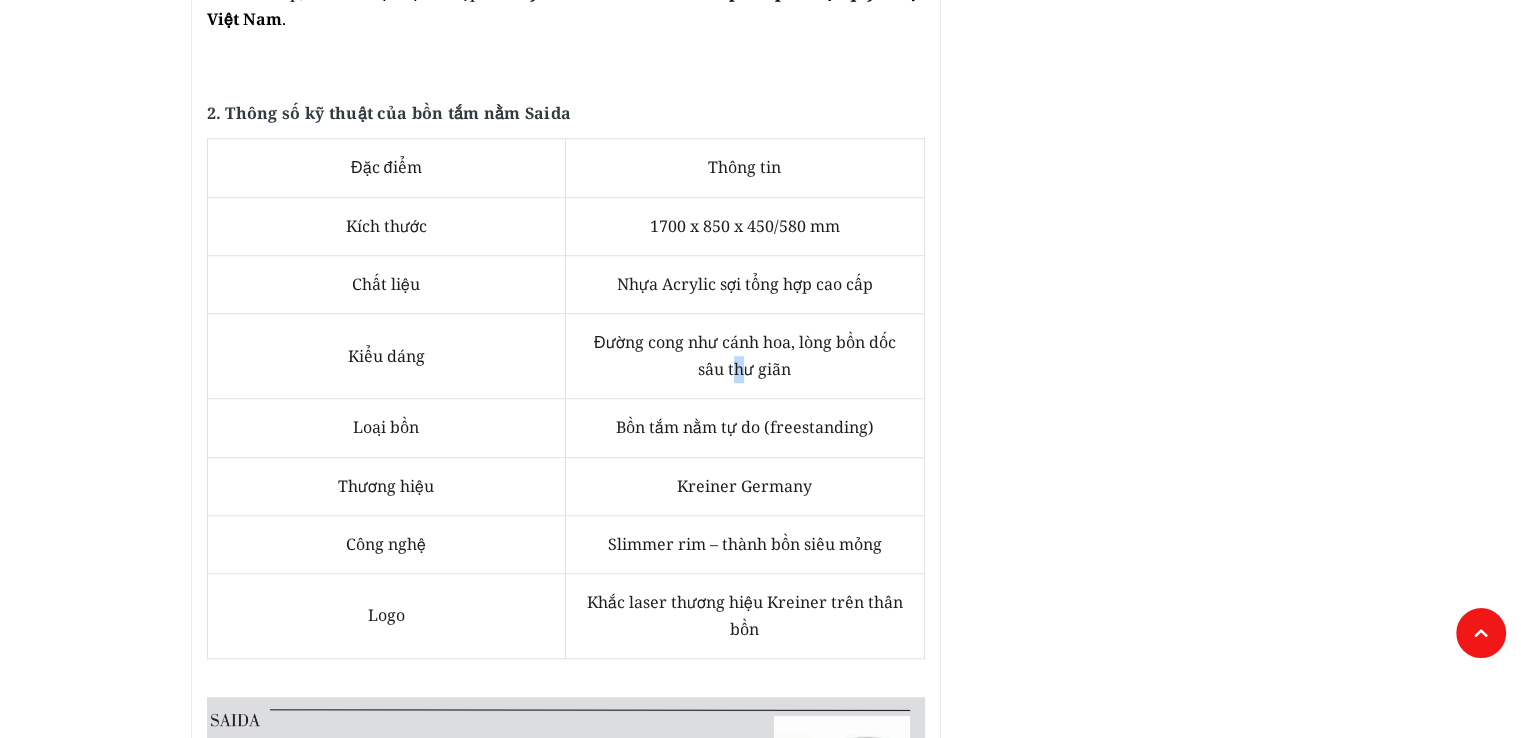 drag, startPoint x: 736, startPoint y: 389, endPoint x: 752, endPoint y: 399, distance: 18.867962 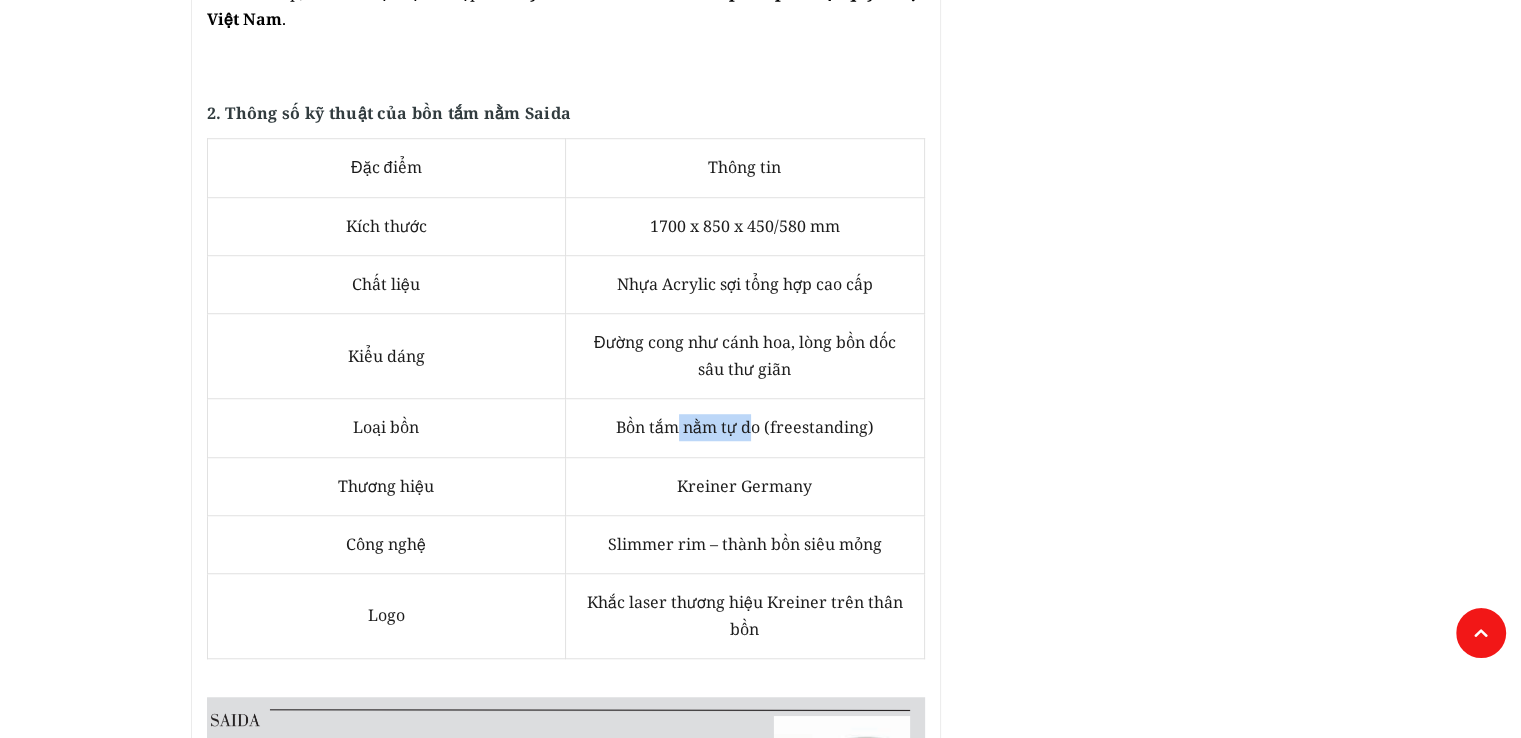drag, startPoint x: 707, startPoint y: 455, endPoint x: 783, endPoint y: 449, distance: 76.23647 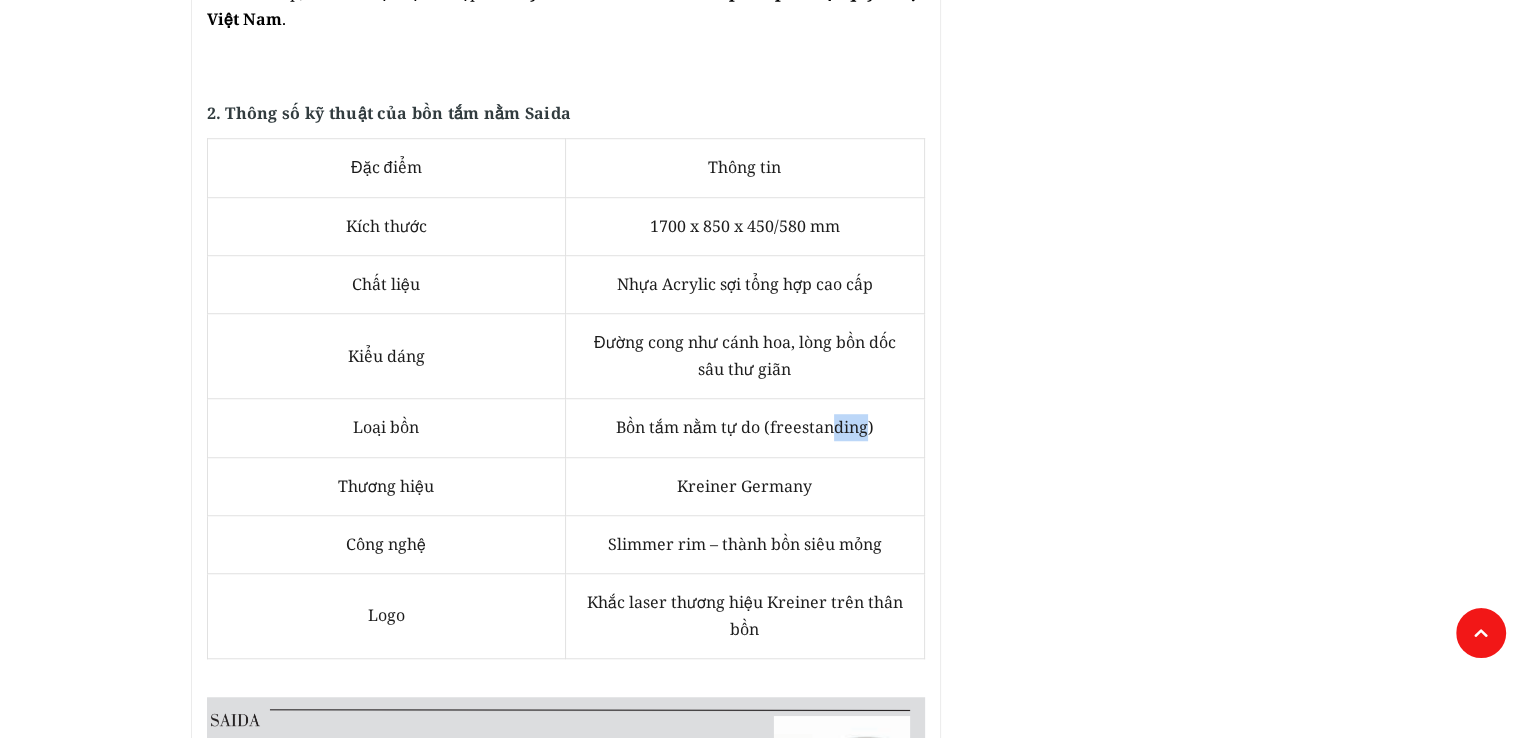 click on "Bồn tắm nằm tự do (freestanding)" at bounding box center (745, 428) 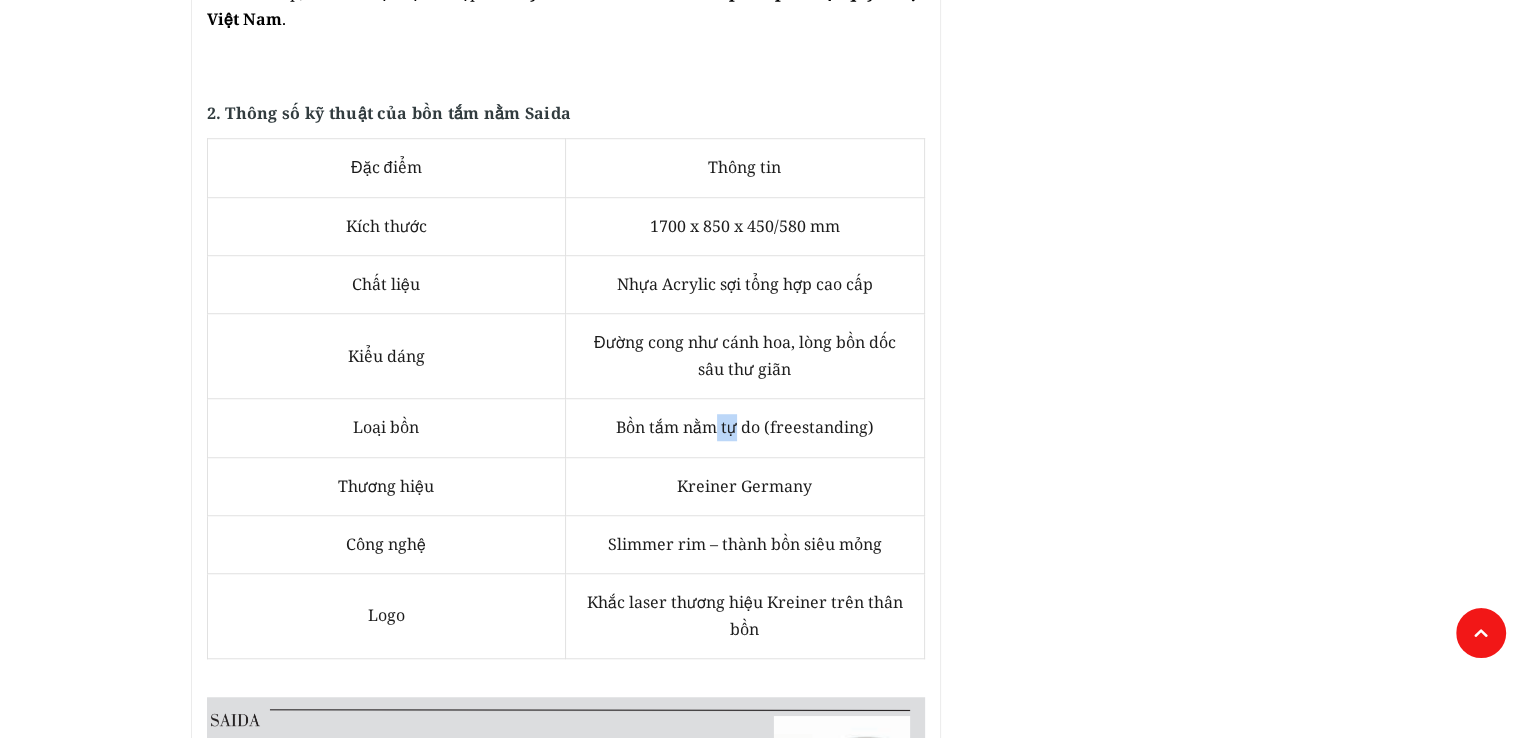 drag, startPoint x: 713, startPoint y: 457, endPoint x: 742, endPoint y: 460, distance: 29.15476 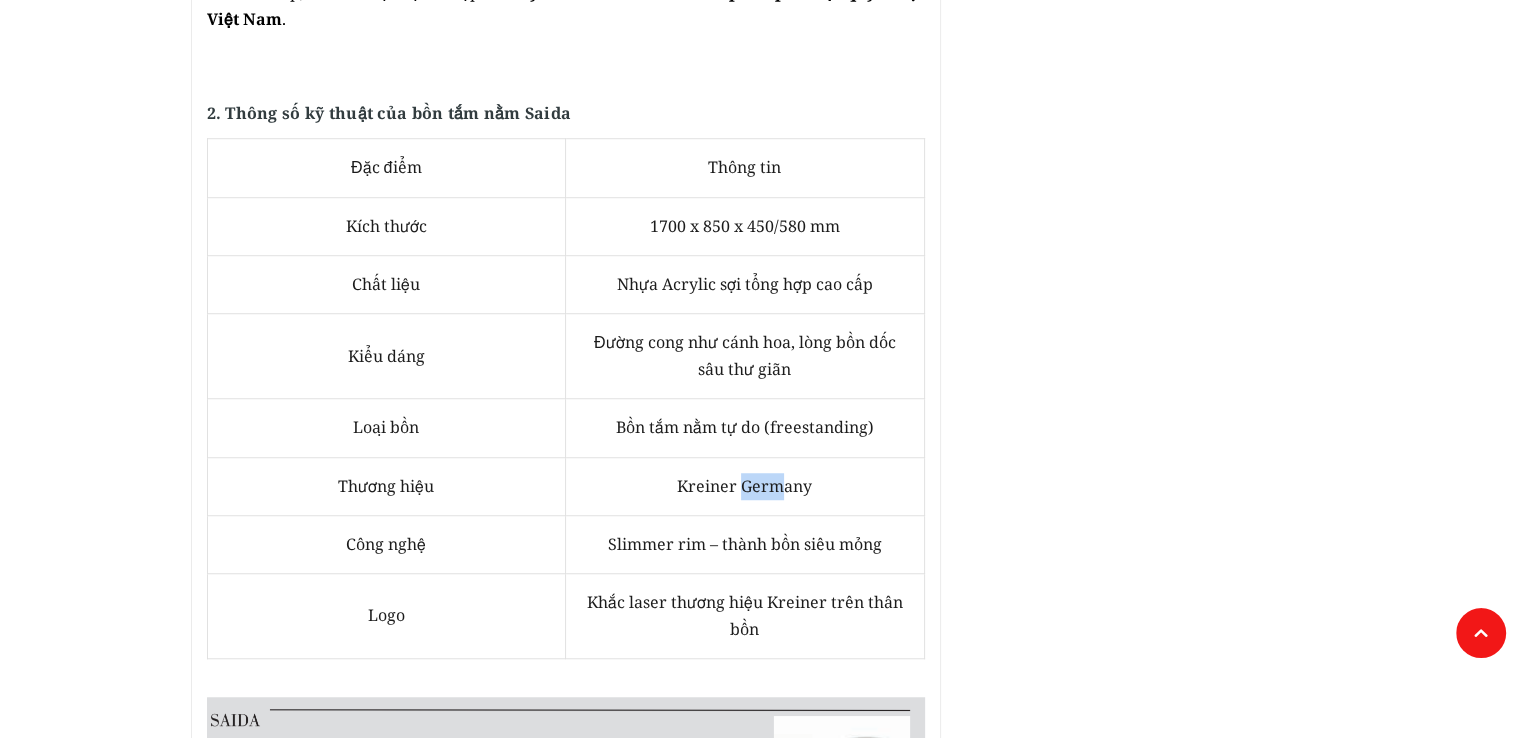 drag, startPoint x: 742, startPoint y: 505, endPoint x: 788, endPoint y: 502, distance: 46.09772 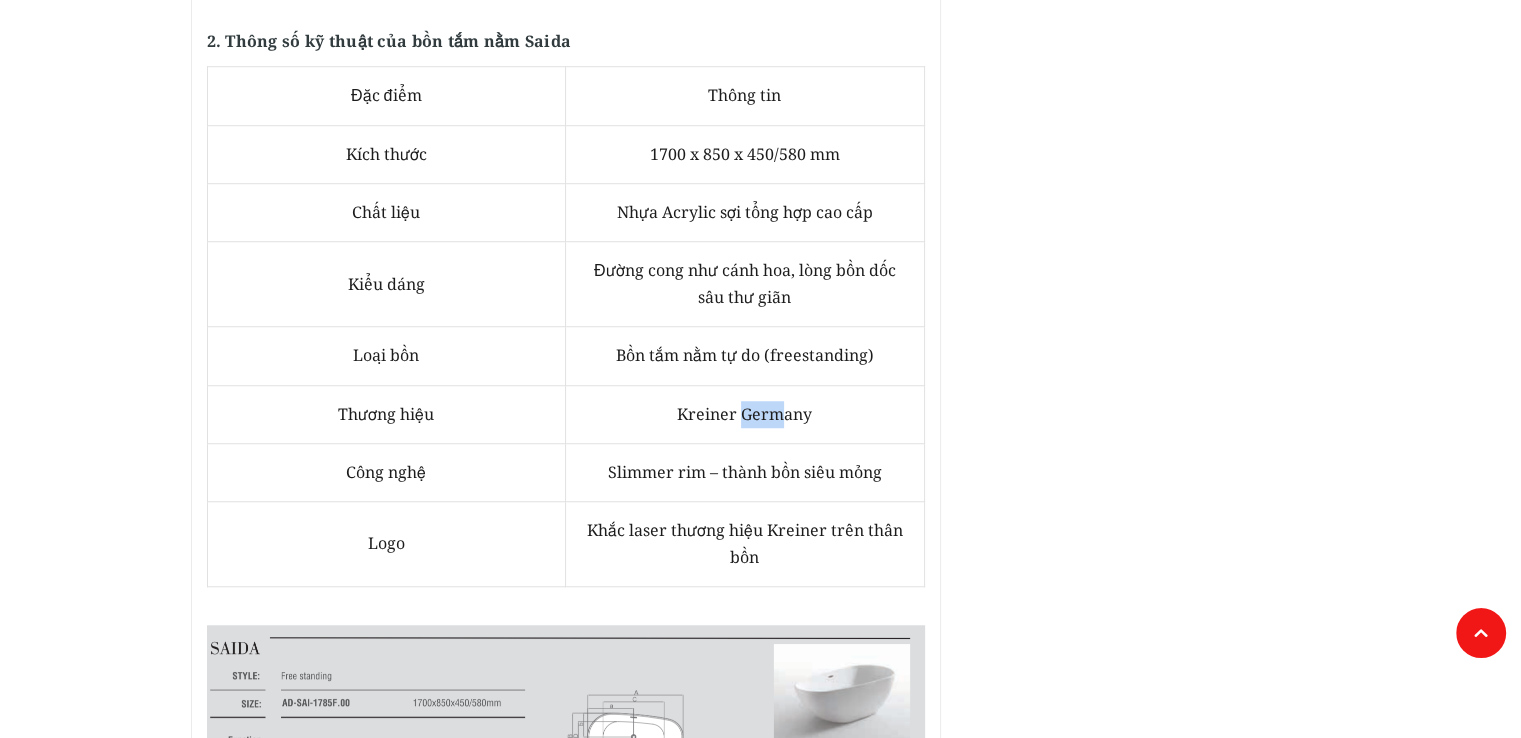 scroll, scrollTop: 1600, scrollLeft: 0, axis: vertical 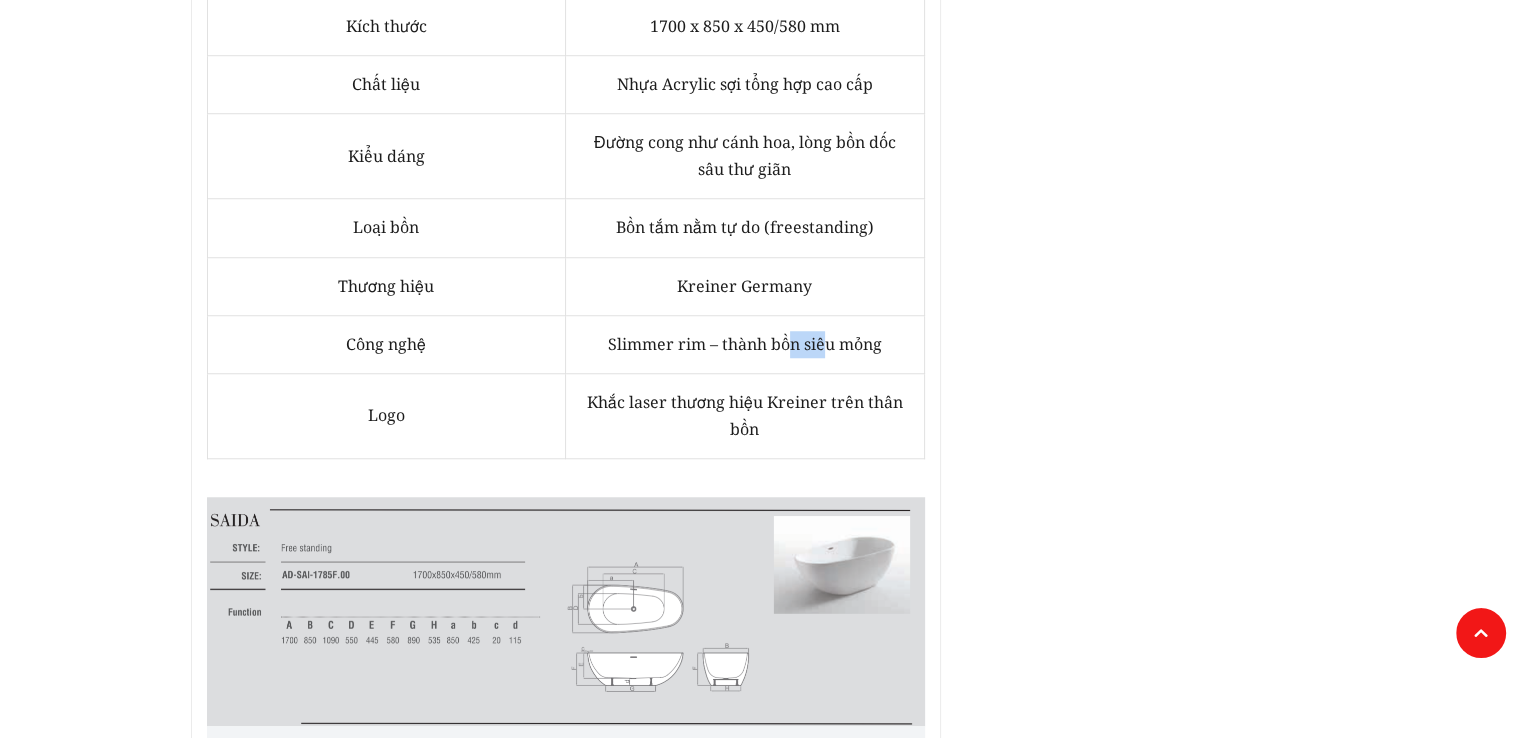 click on "Slimmer rim – thành bồn siêu mỏng" at bounding box center (745, 344) 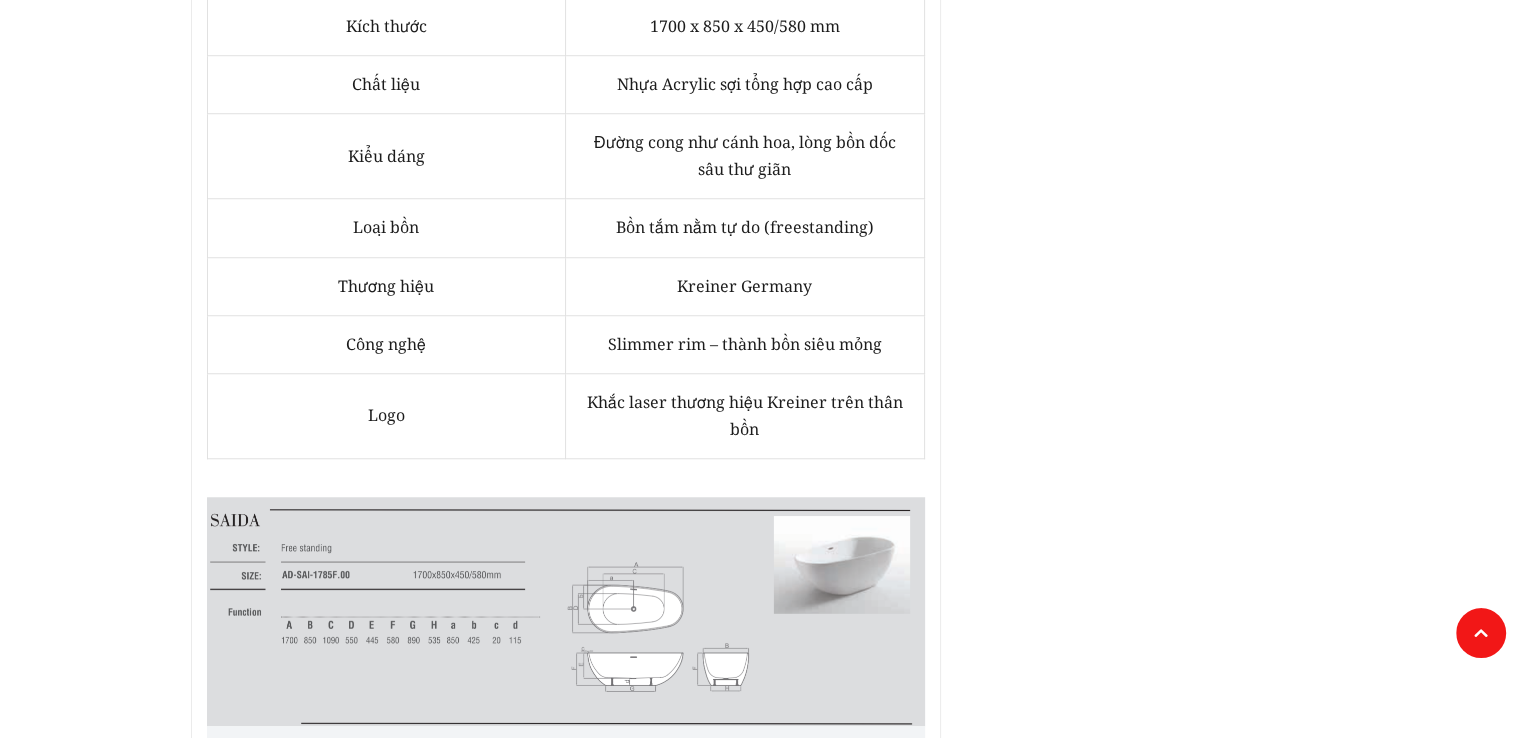 click on "Khắc laser thương hiệu Kreiner trên thân bồn" at bounding box center [745, 415] 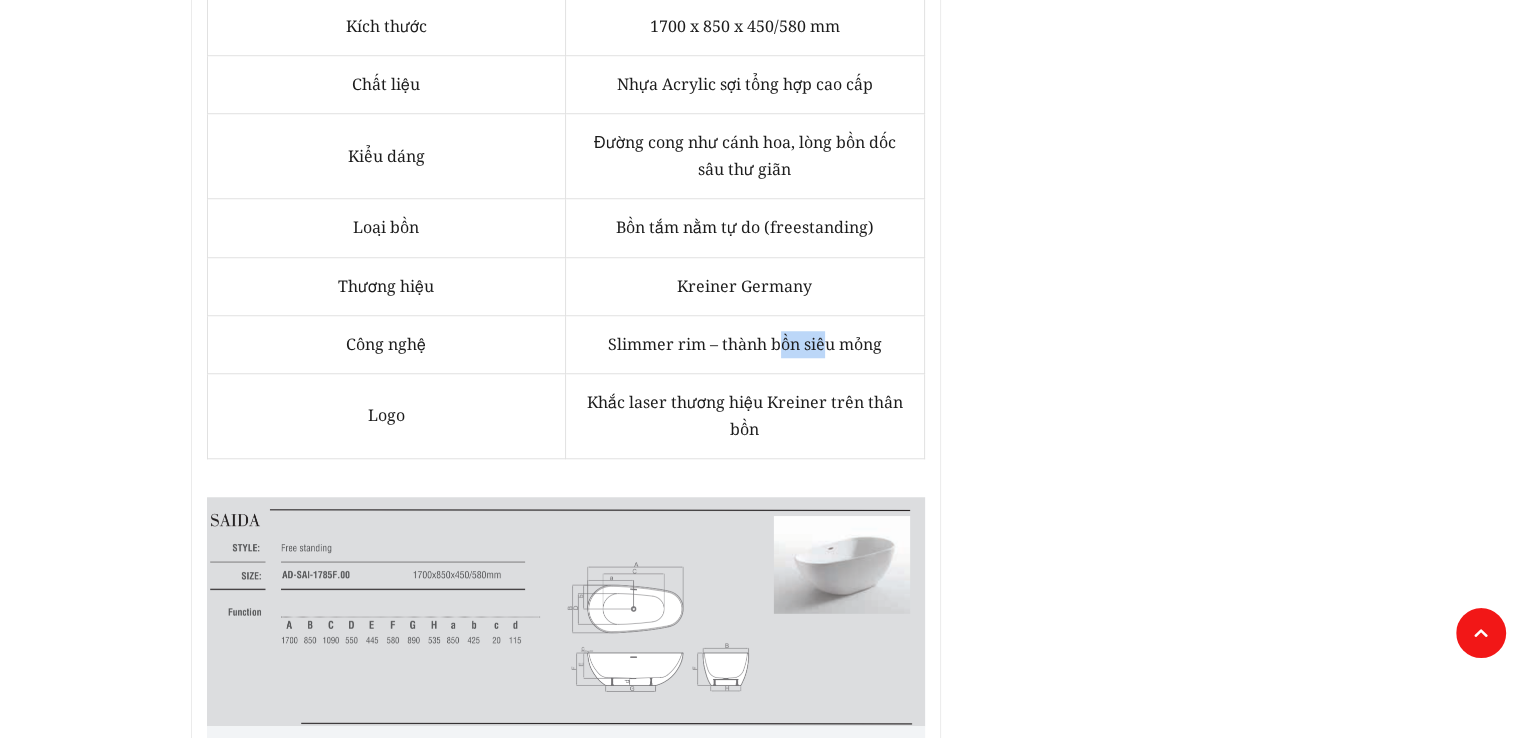 click on "Slimmer rim – thành bồn siêu mỏng" at bounding box center (745, 344) 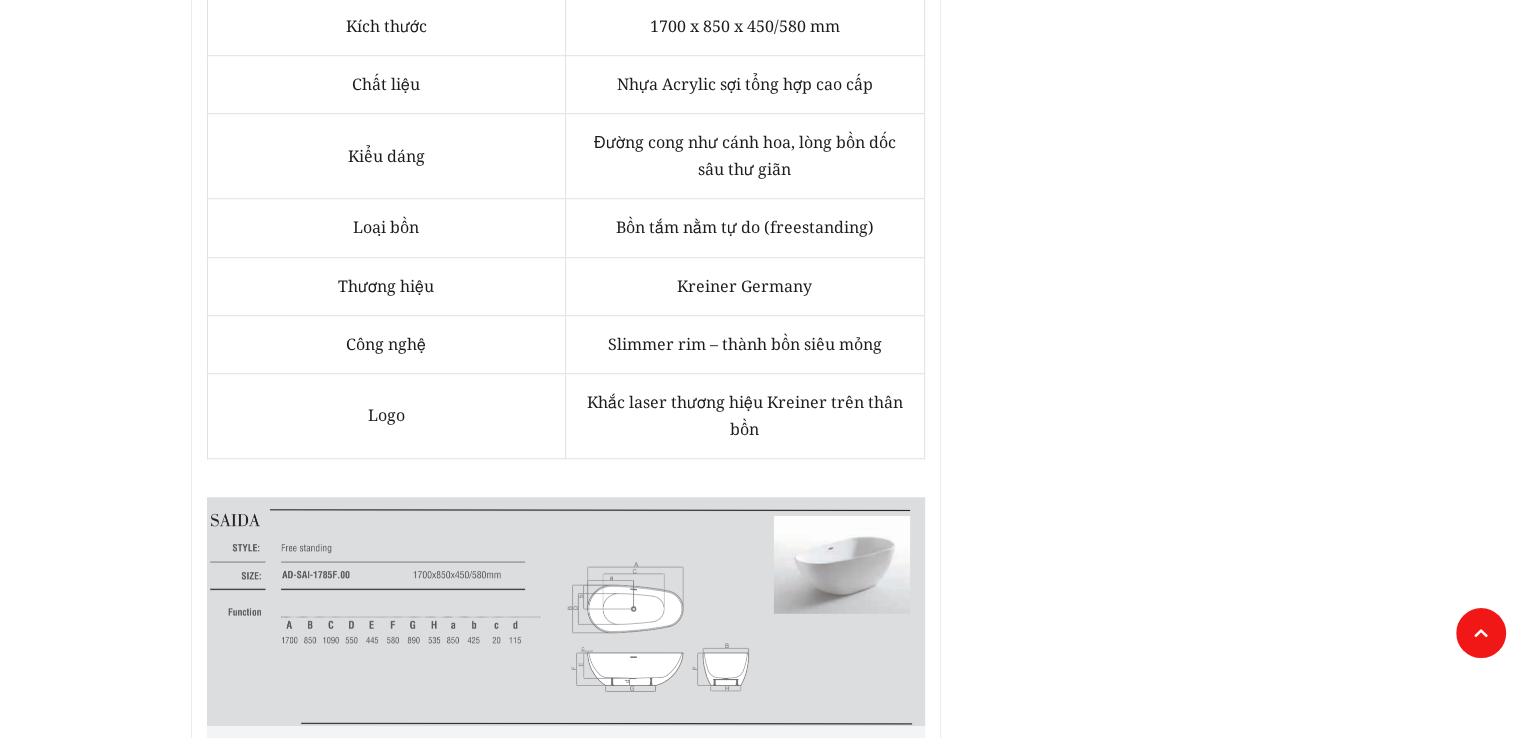 click on "Khắc laser thương hiệu Kreiner trên thân bồn" at bounding box center [745, 415] 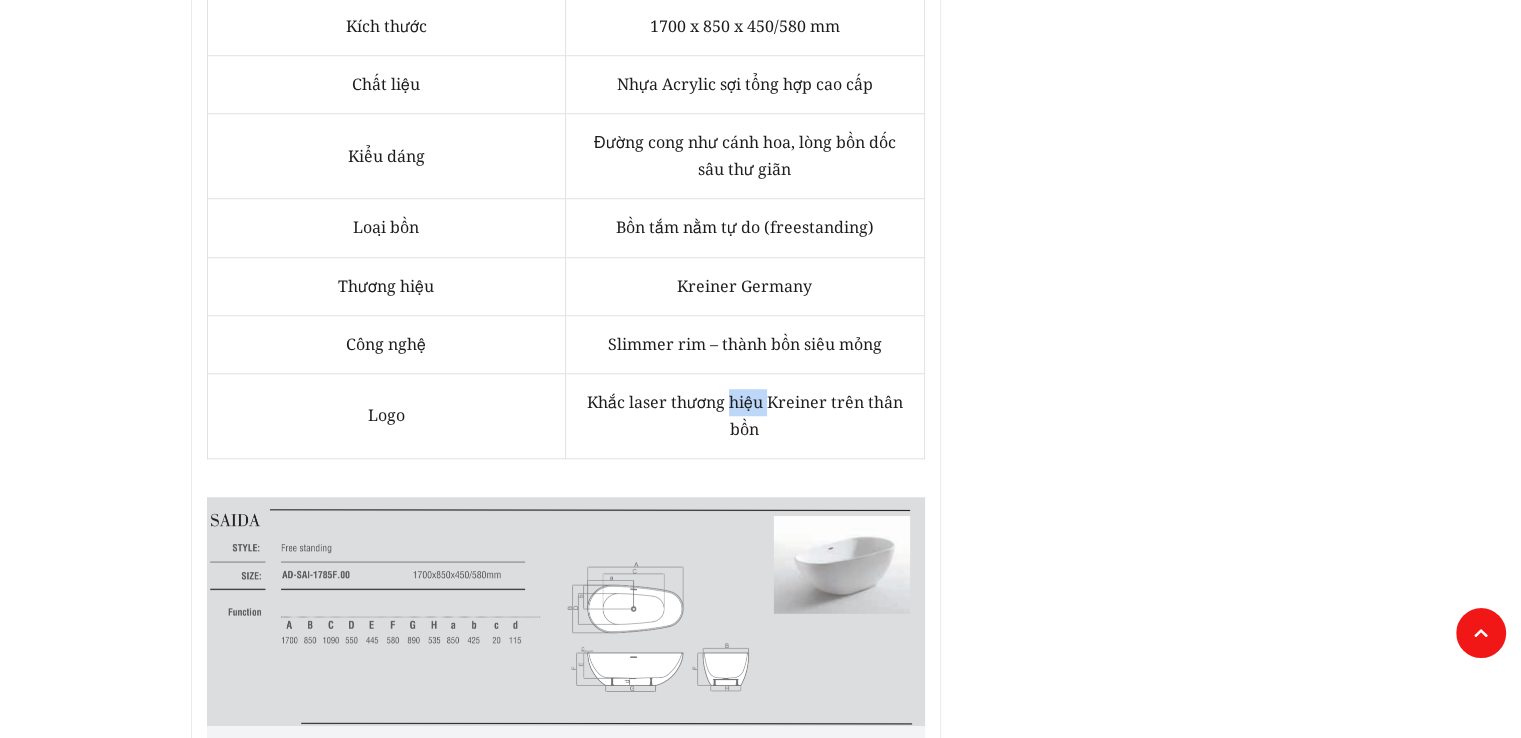 click on "Khắc laser thương hiệu Kreiner trên thân bồn" at bounding box center [745, 415] 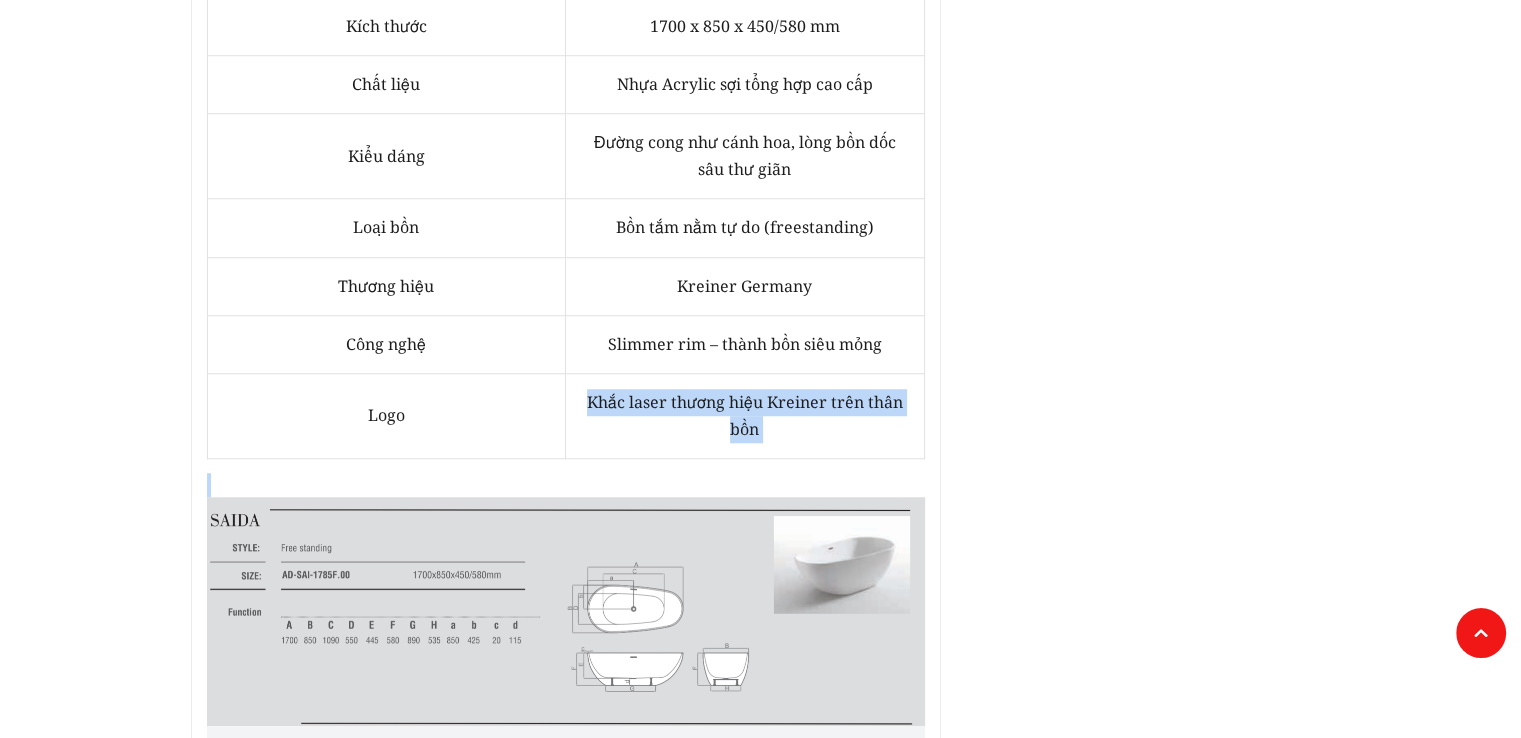 click on "Khắc laser thương hiệu Kreiner trên thân bồn" at bounding box center [745, 415] 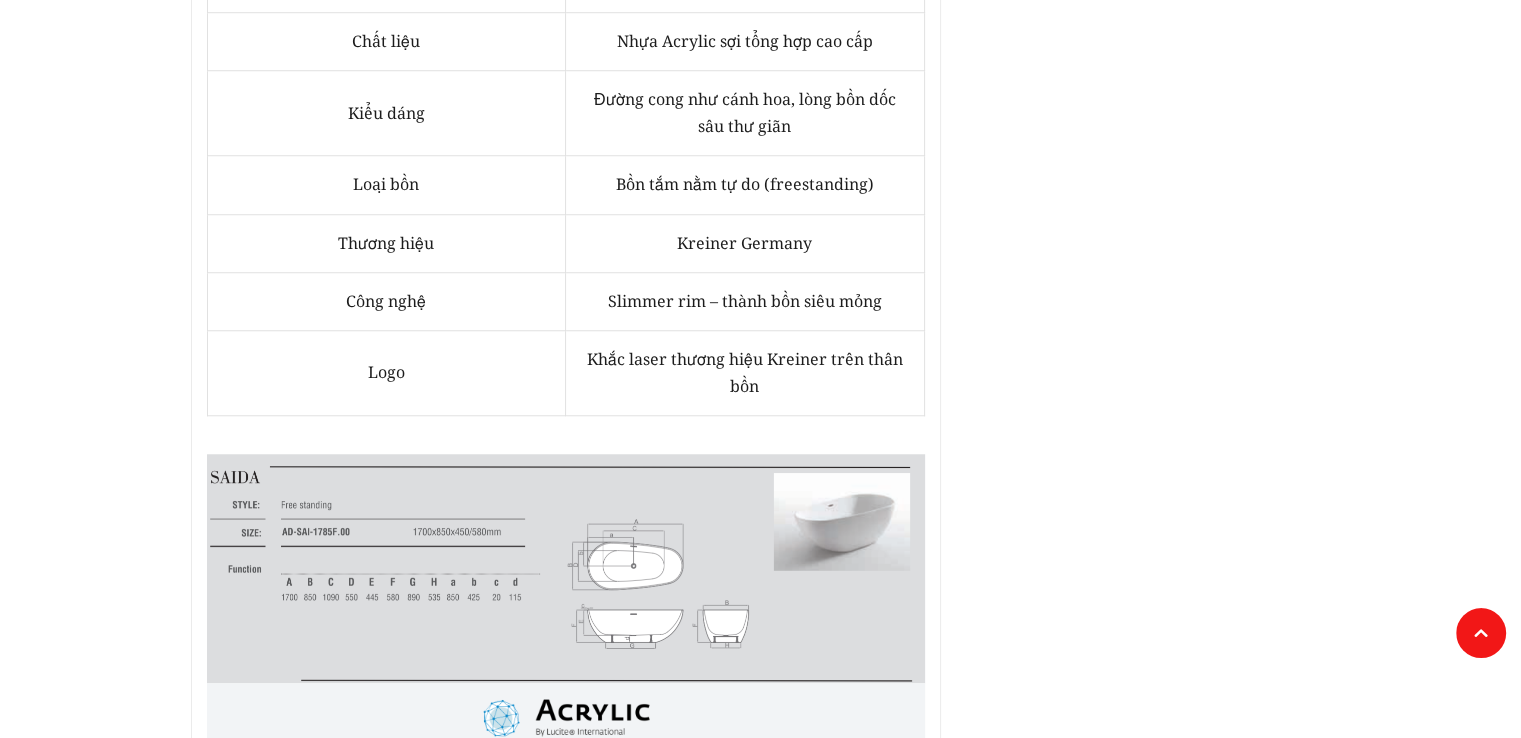 scroll, scrollTop: 1666, scrollLeft: 0, axis: vertical 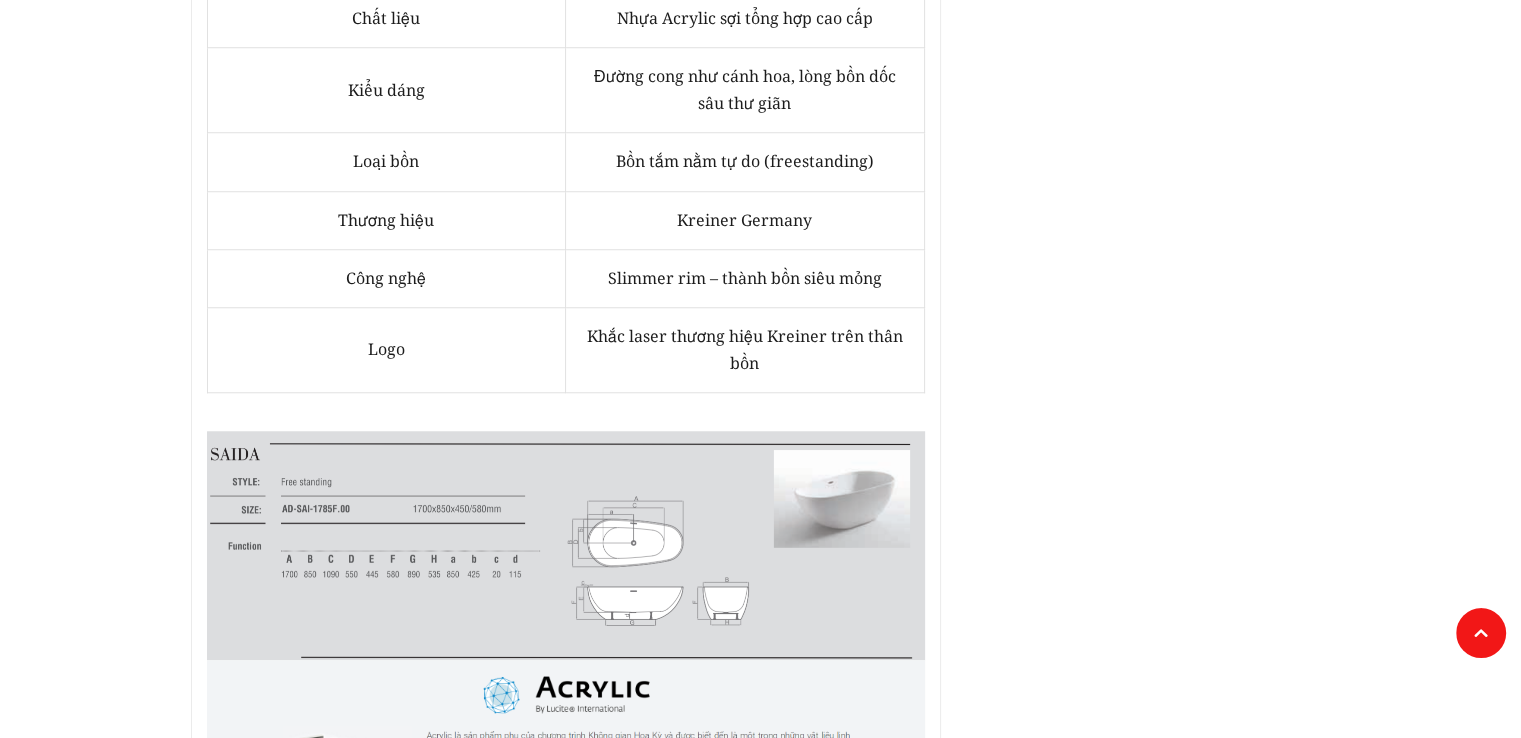click on "Khắc laser thương hiệu Kreiner trên thân bồn" at bounding box center [745, 349] 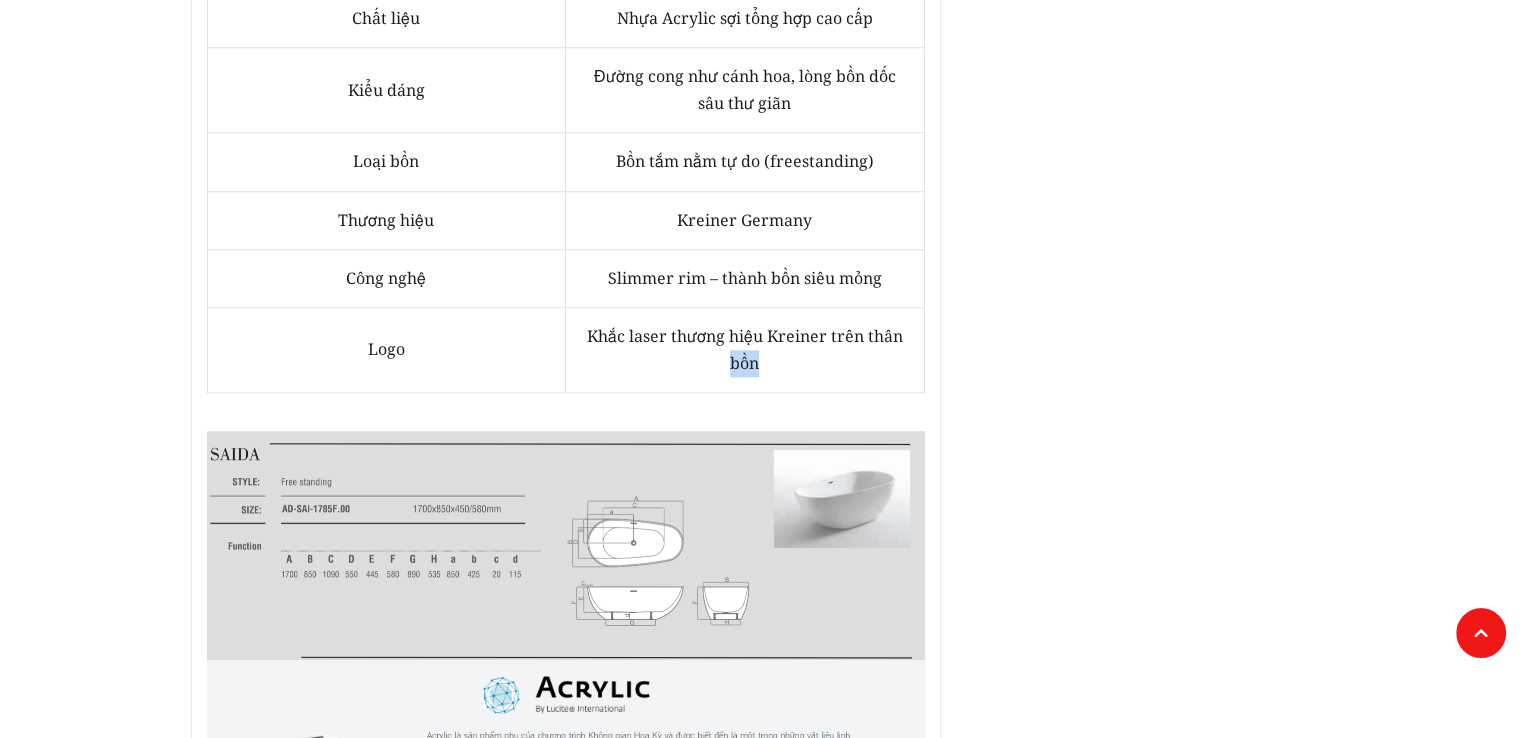 click on "Khắc laser thương hiệu Kreiner trên thân bồn" at bounding box center (745, 349) 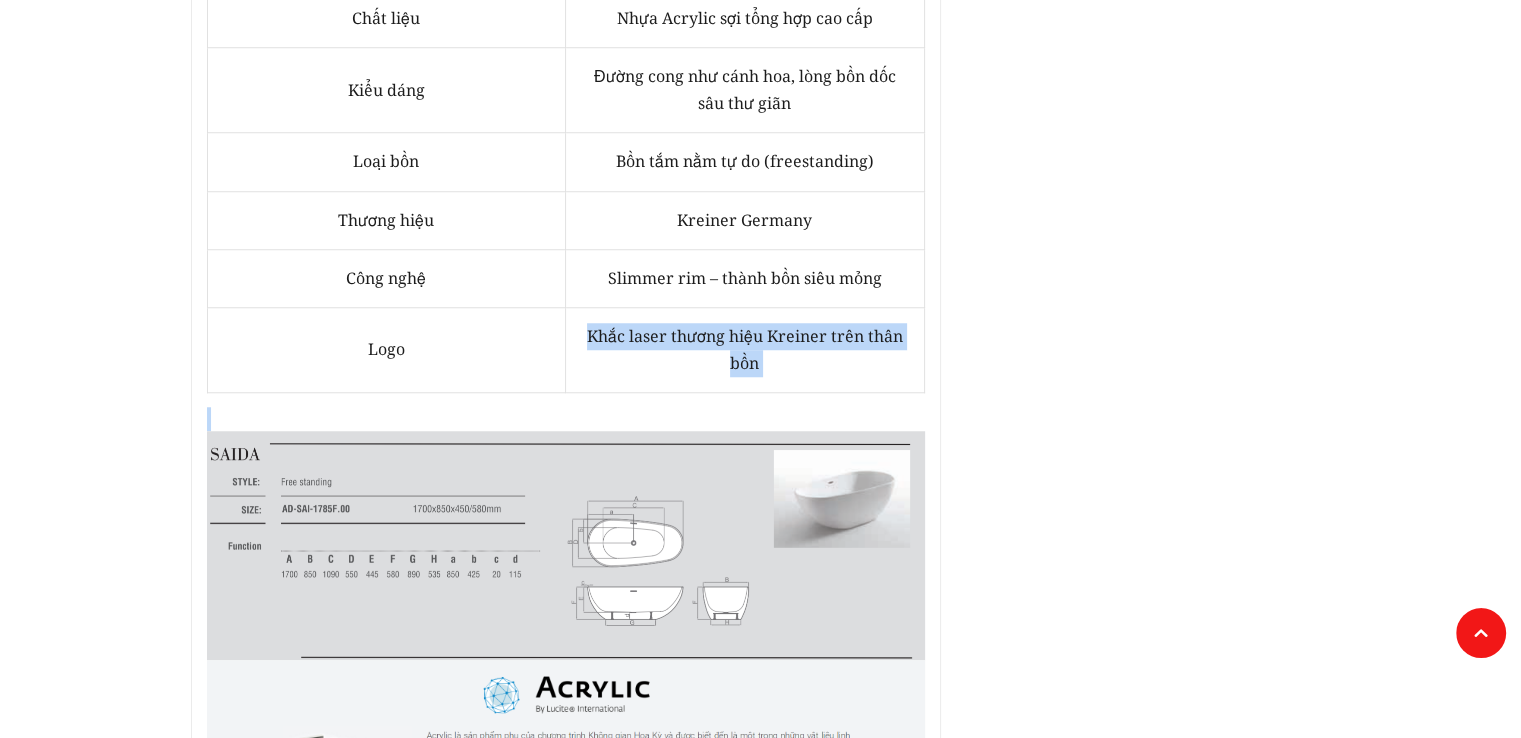 drag, startPoint x: 591, startPoint y: 384, endPoint x: 667, endPoint y: 385, distance: 76.00658 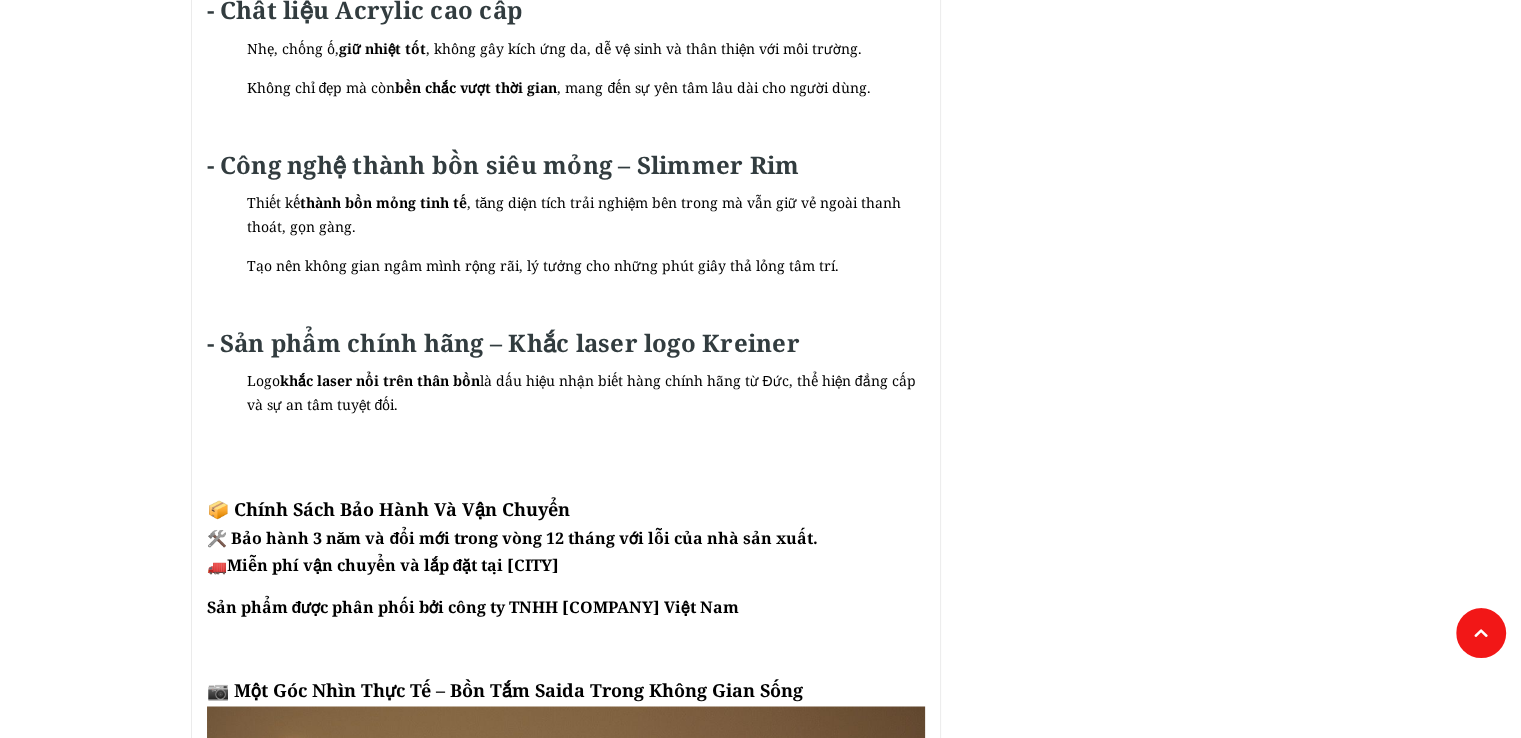 scroll, scrollTop: 3266, scrollLeft: 0, axis: vertical 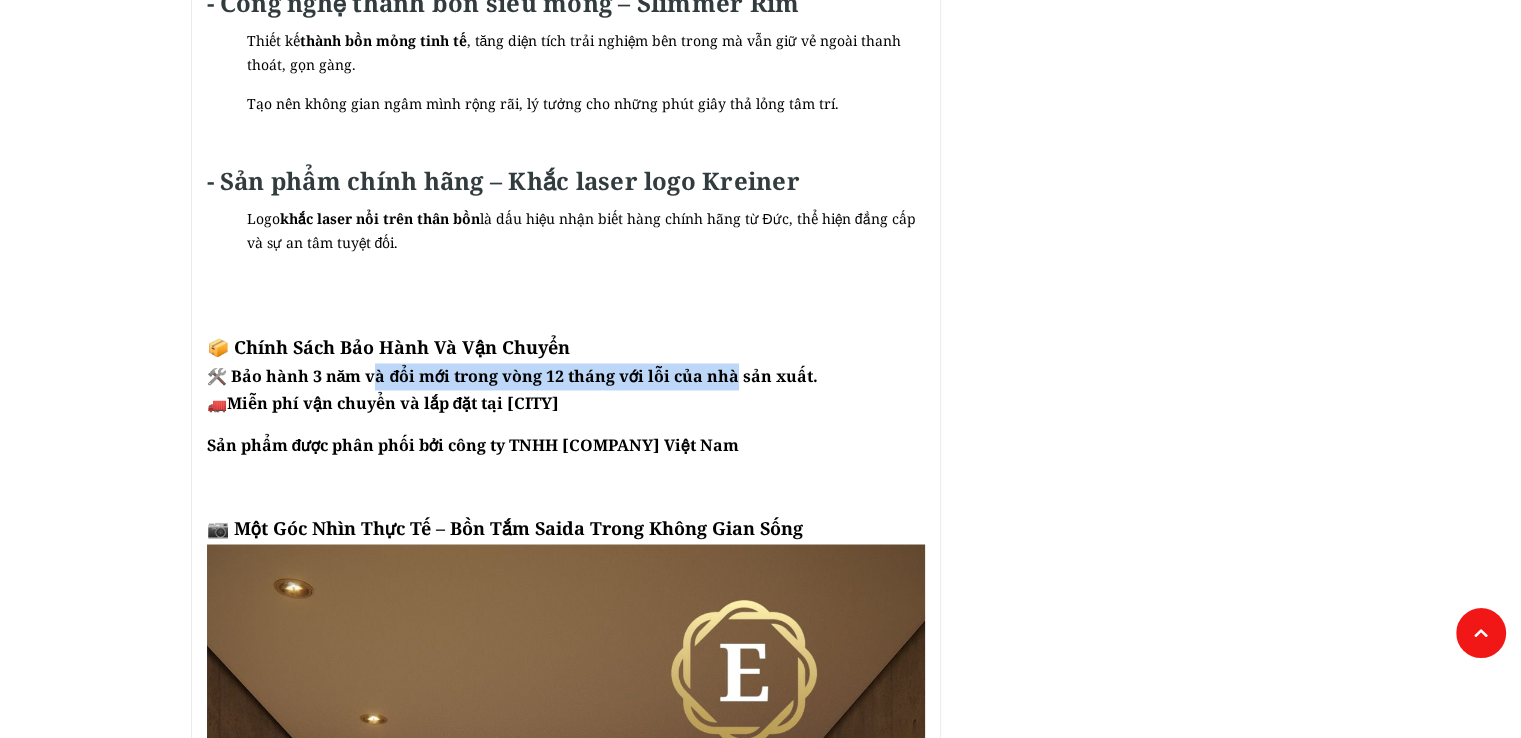 drag, startPoint x: 380, startPoint y: 399, endPoint x: 749, endPoint y: 399, distance: 369 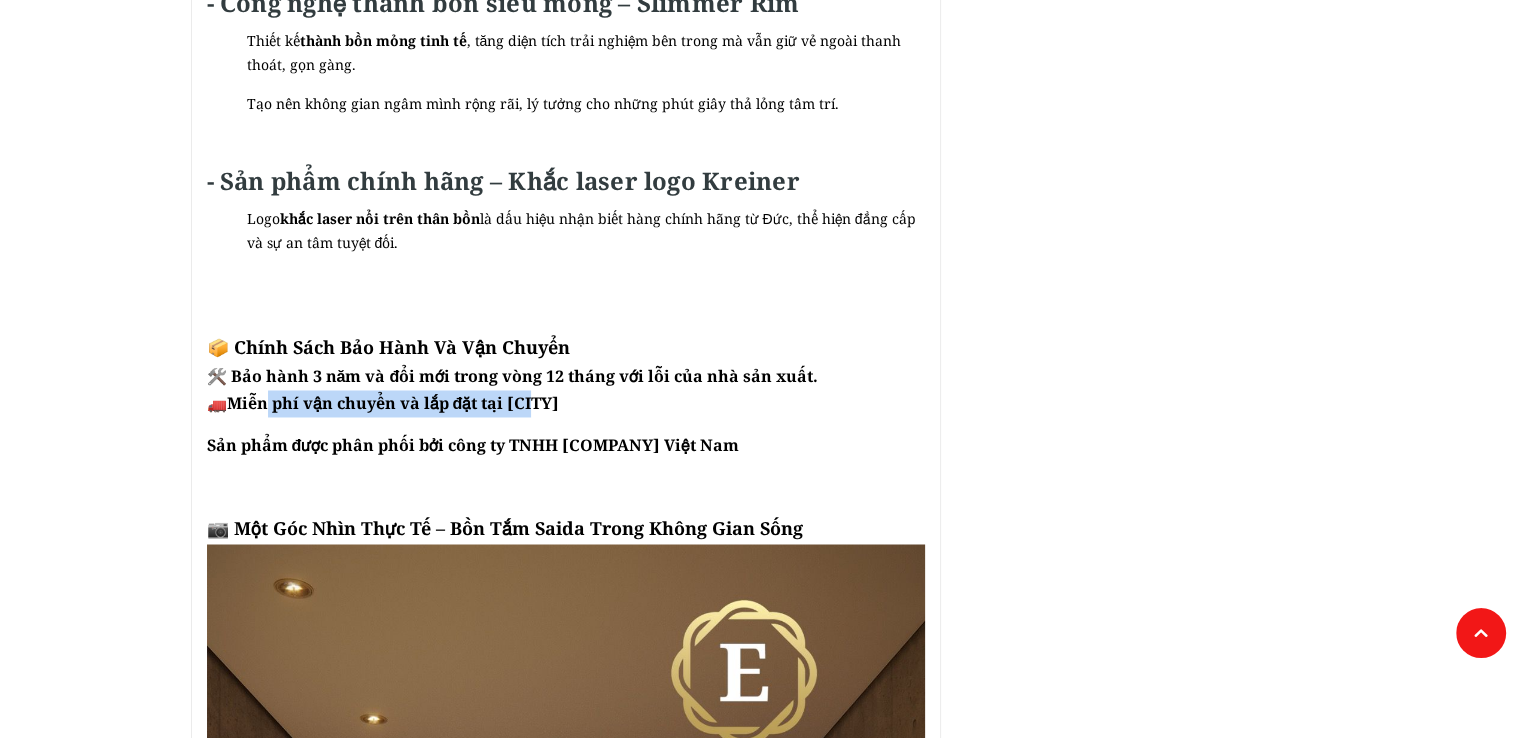 drag, startPoint x: 280, startPoint y: 428, endPoint x: 542, endPoint y: 433, distance: 262.0477 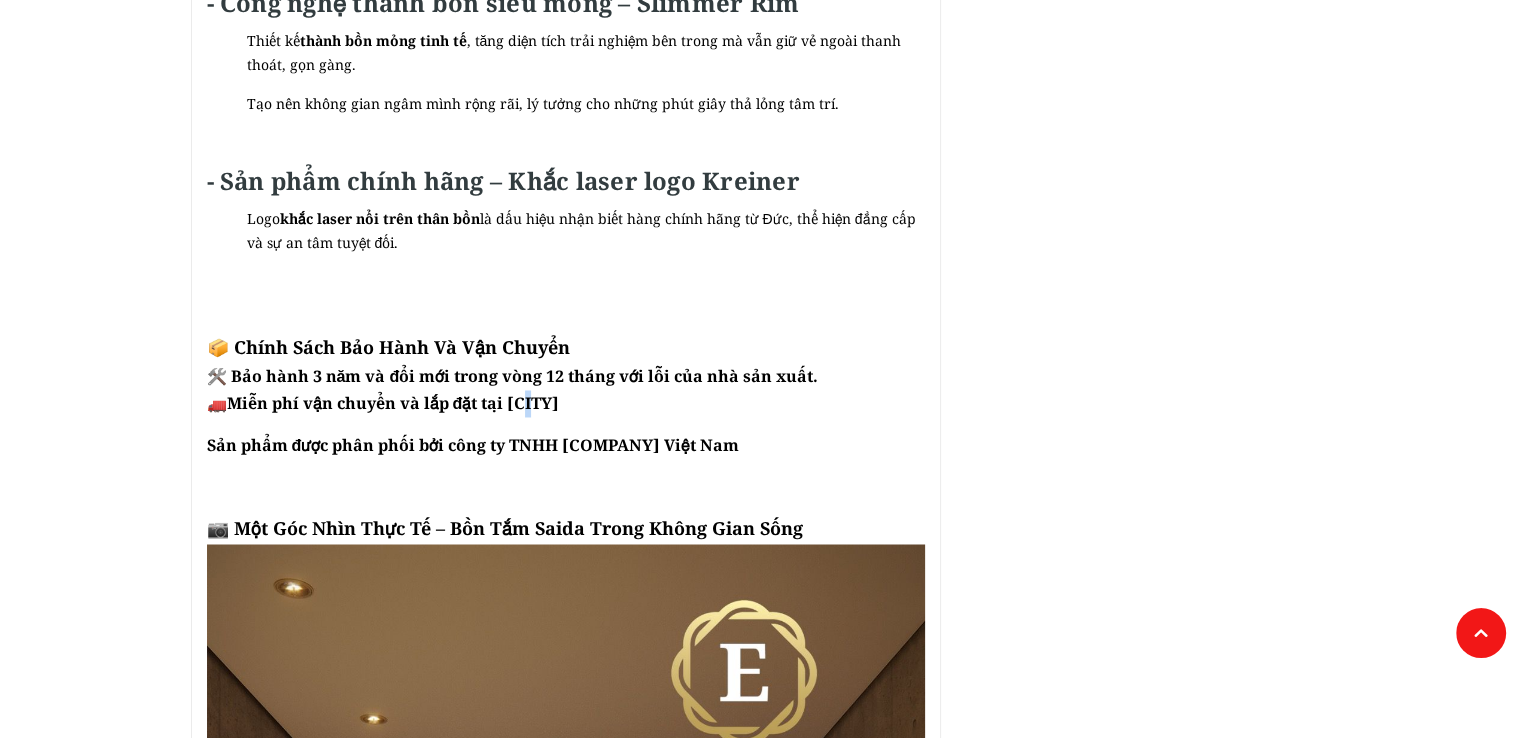 click on "Miễn phí vận chuyển và lắp đặt tại [CITY]" at bounding box center (393, 403) 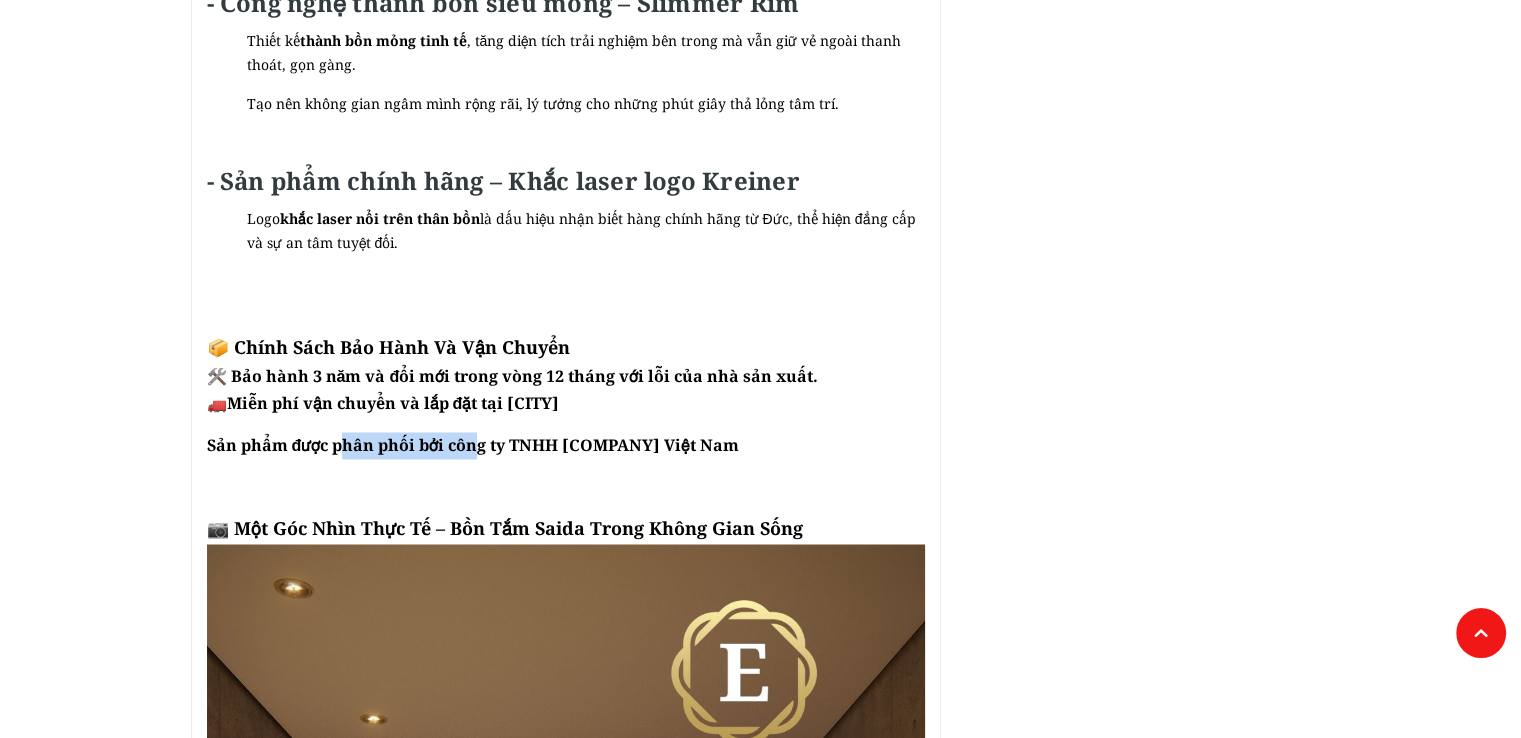 drag, startPoint x: 353, startPoint y: 463, endPoint x: 501, endPoint y: 463, distance: 148 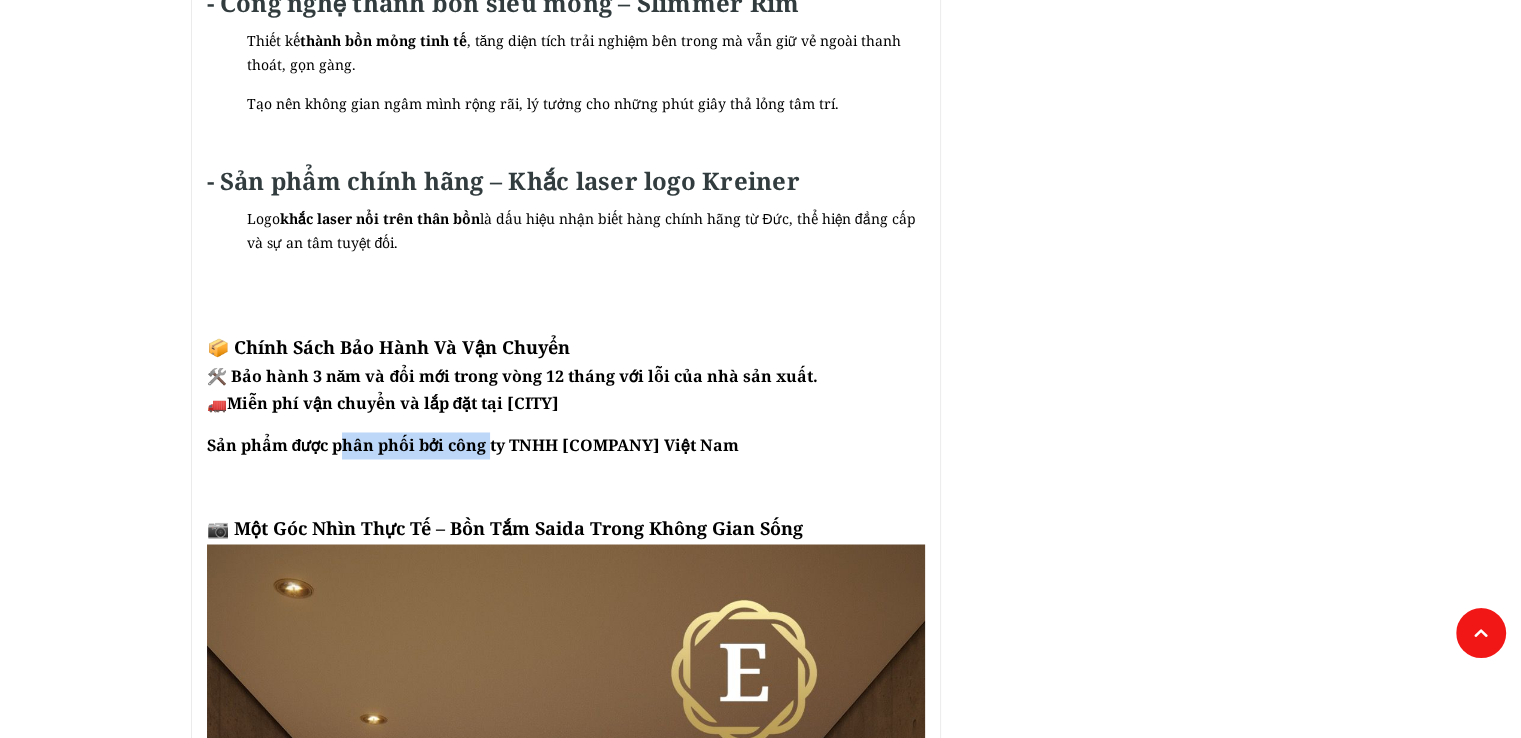 click on "Sản phẩm được phân phối bởi công ty TNHH [COMPANY] Việt Nam" at bounding box center (473, 445) 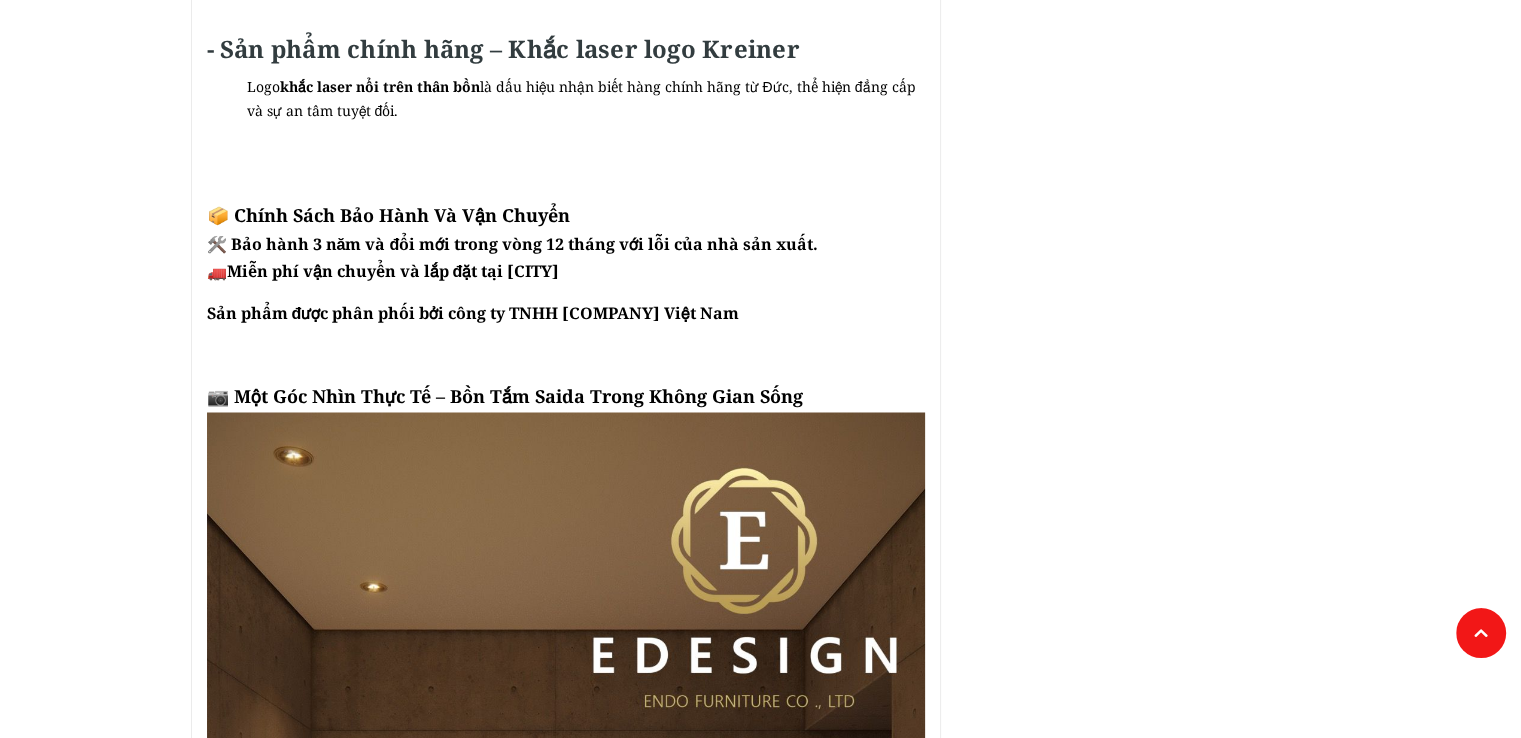 scroll, scrollTop: 3400, scrollLeft: 0, axis: vertical 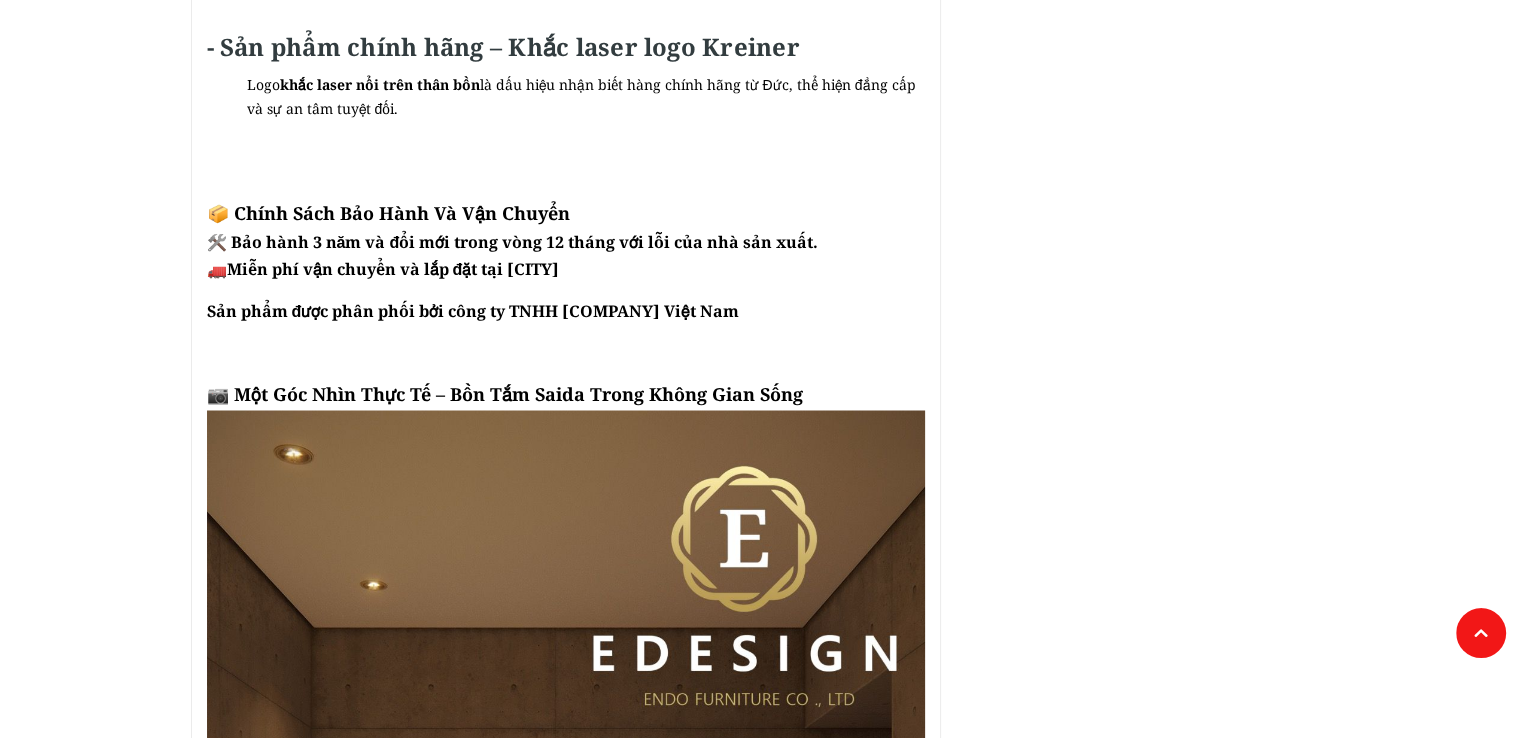 click at bounding box center (760, -164) 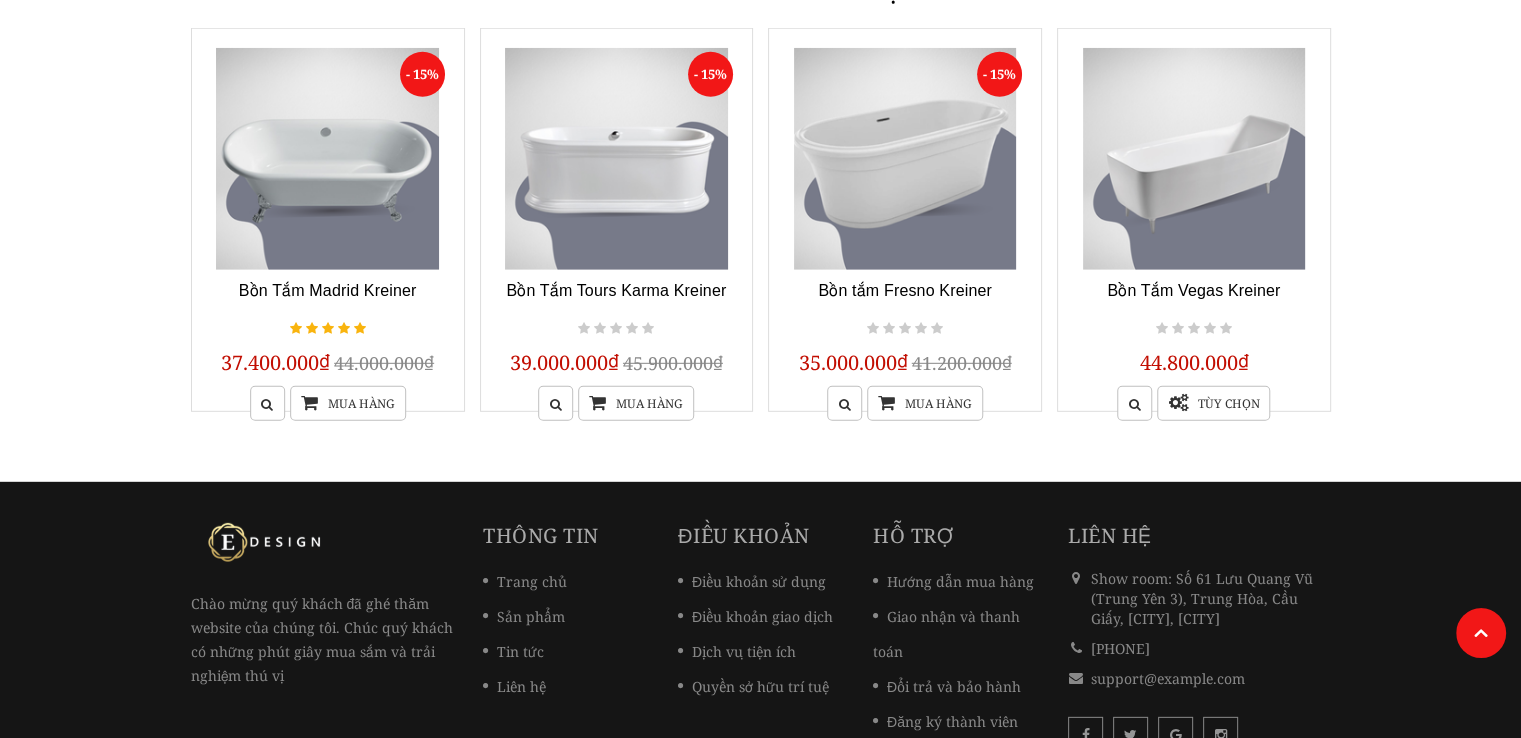 scroll, scrollTop: 5933, scrollLeft: 0, axis: vertical 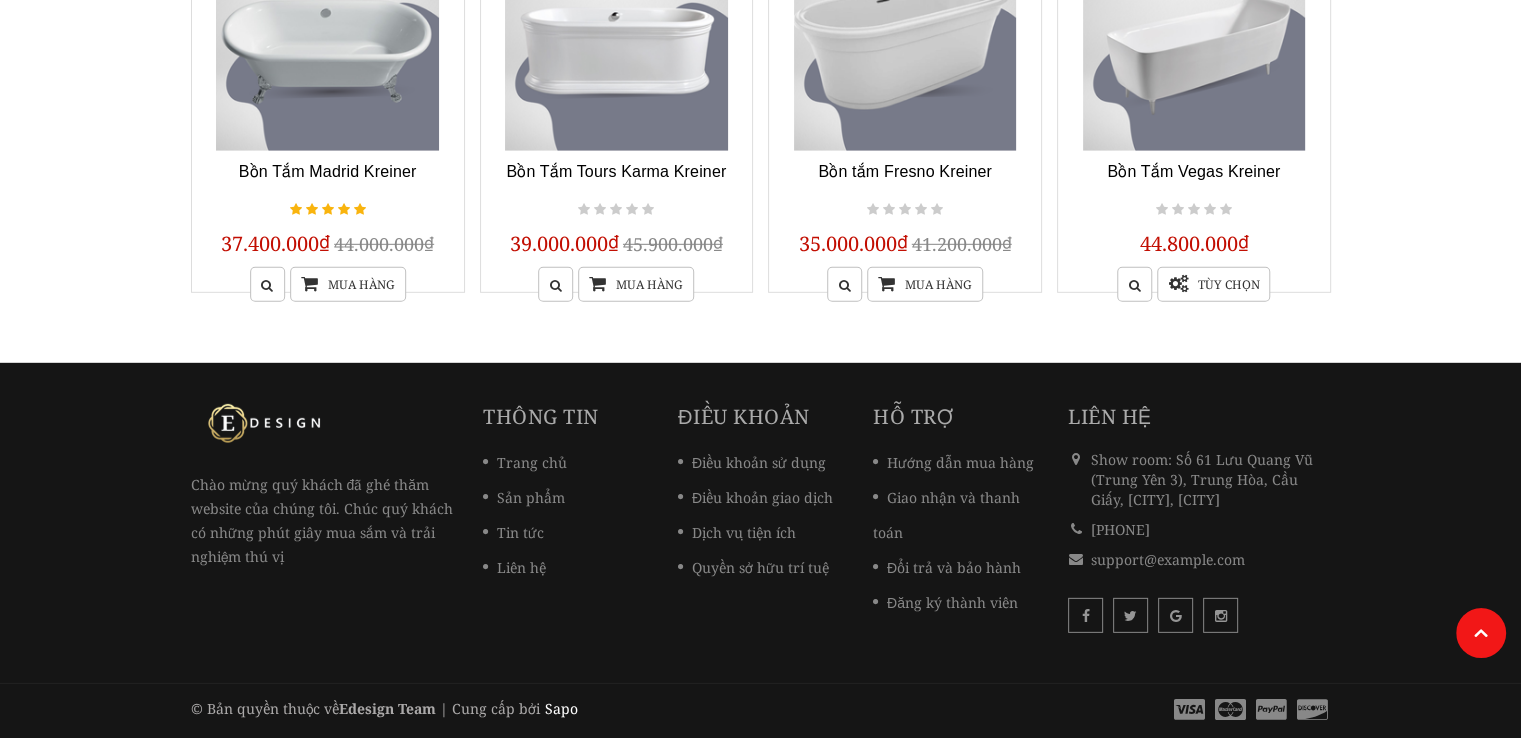 click on "© Bản quyền thuộc về  Edesign Team | Cung cấp bởi Sapo" at bounding box center (468, 709) 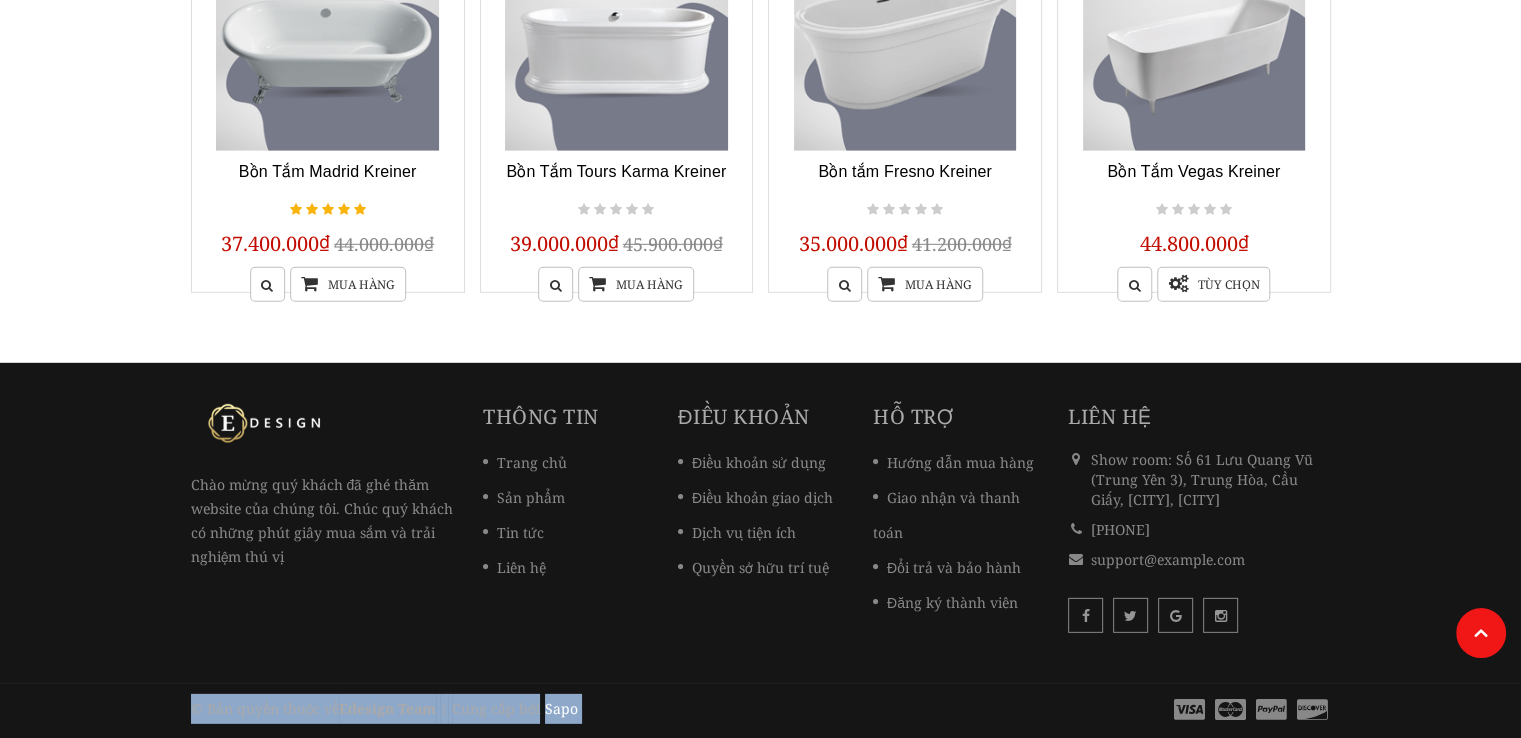click on "© Bản quyền thuộc về  Edesign Team | Cung cấp bởi Sapo" at bounding box center [468, 709] 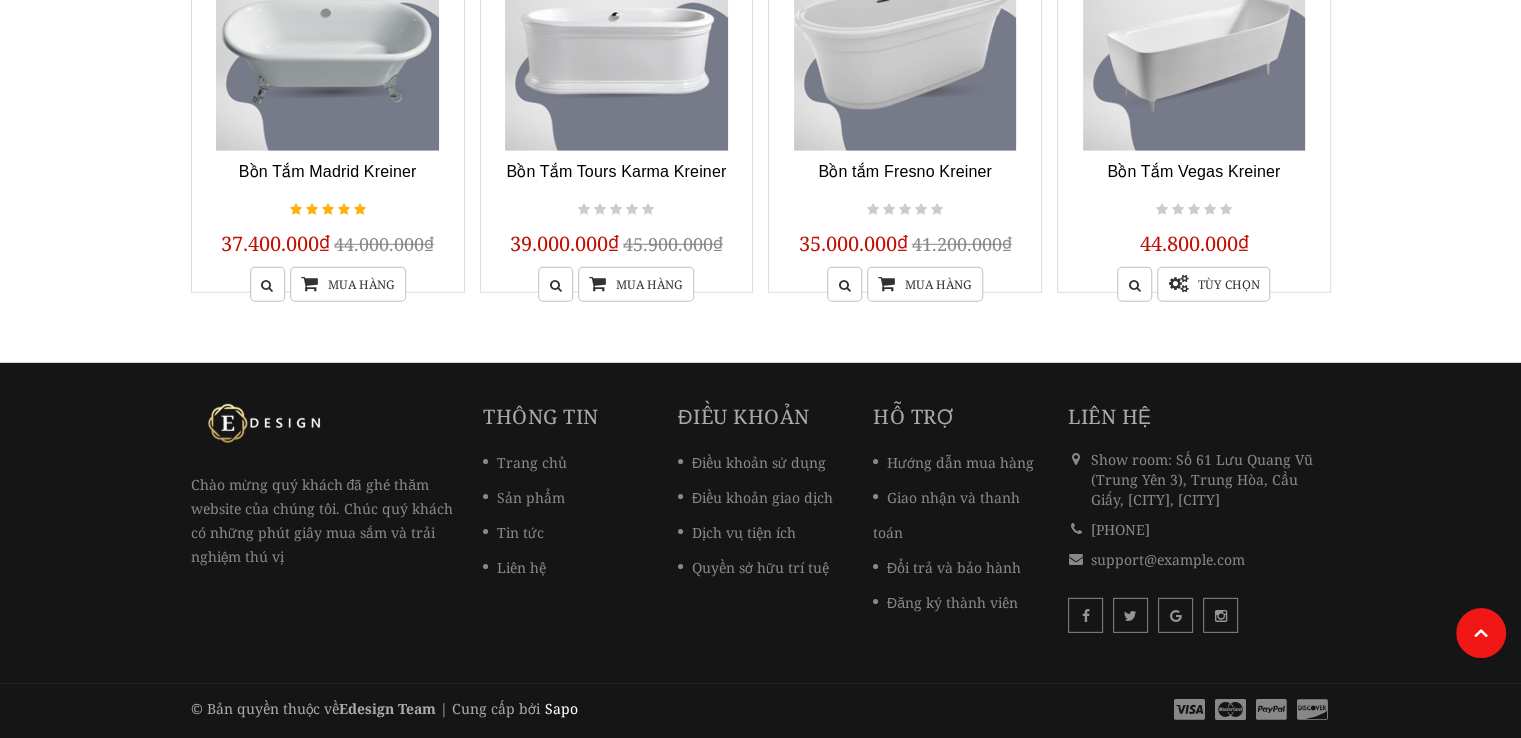 click on "© Bản quyền thuộc về  Edesign Team | Cung cấp bởi Sapo" at bounding box center (468, 709) 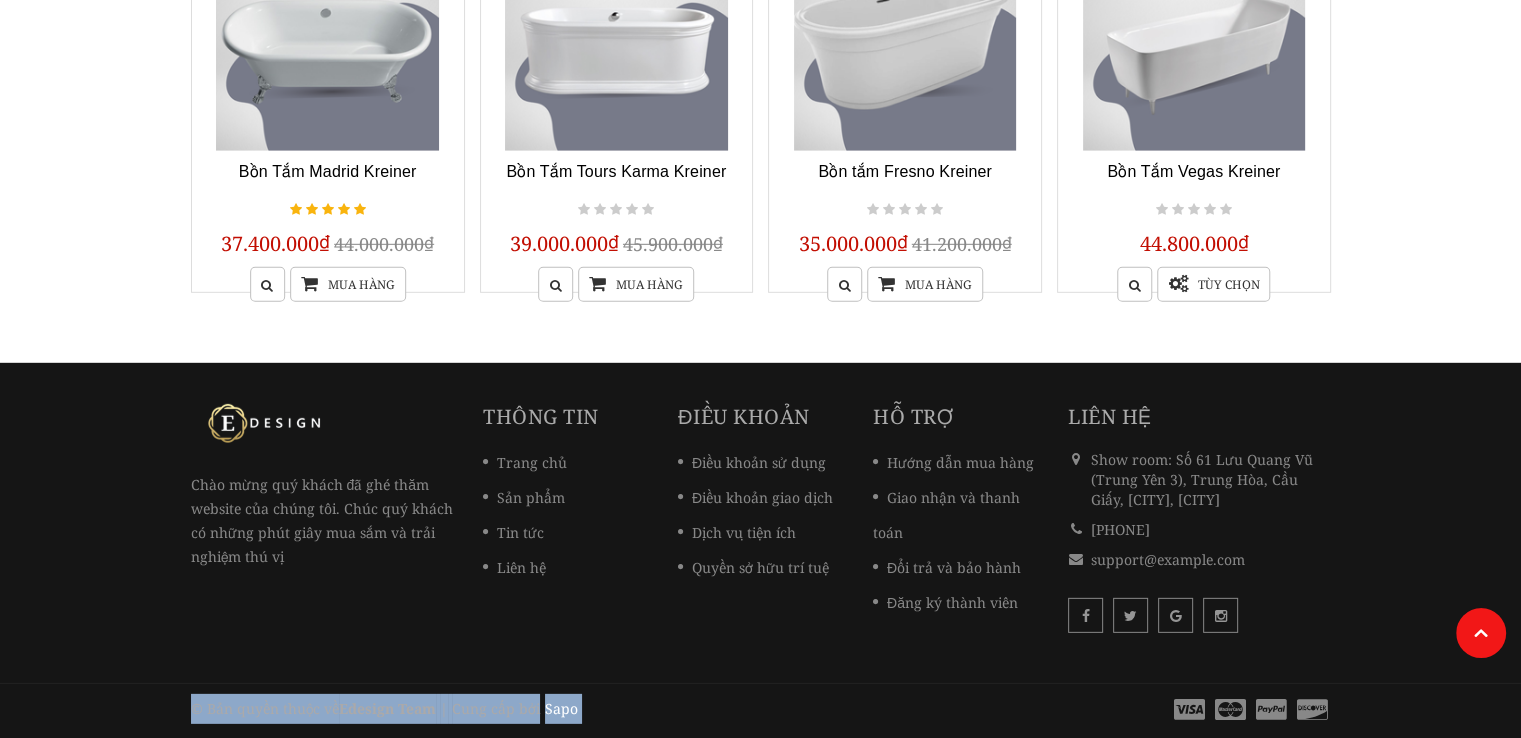click on "© Bản quyền thuộc về  Edesign Team | Cung cấp bởi Sapo" at bounding box center [468, 709] 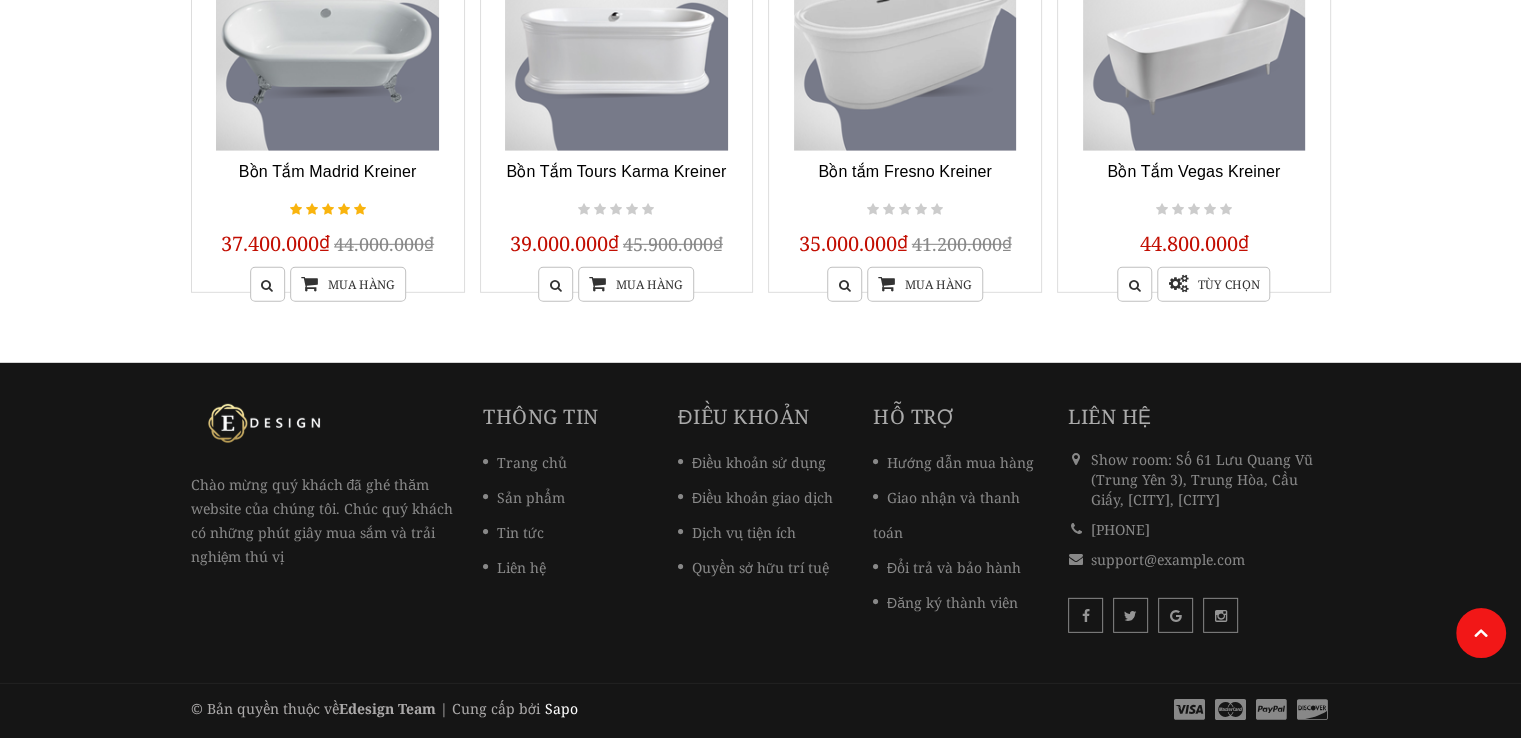 click at bounding box center [1053, 711] 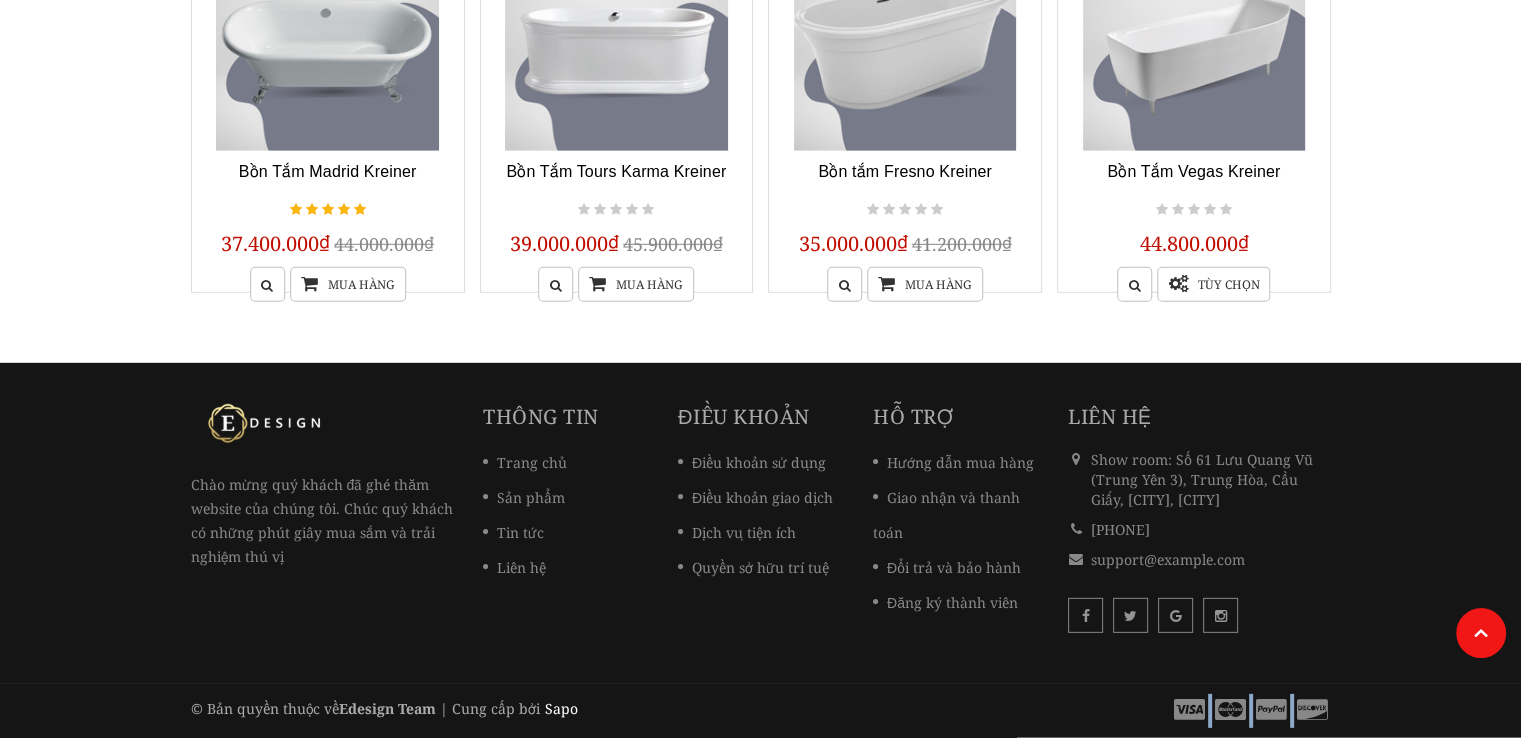 click at bounding box center [1053, 711] 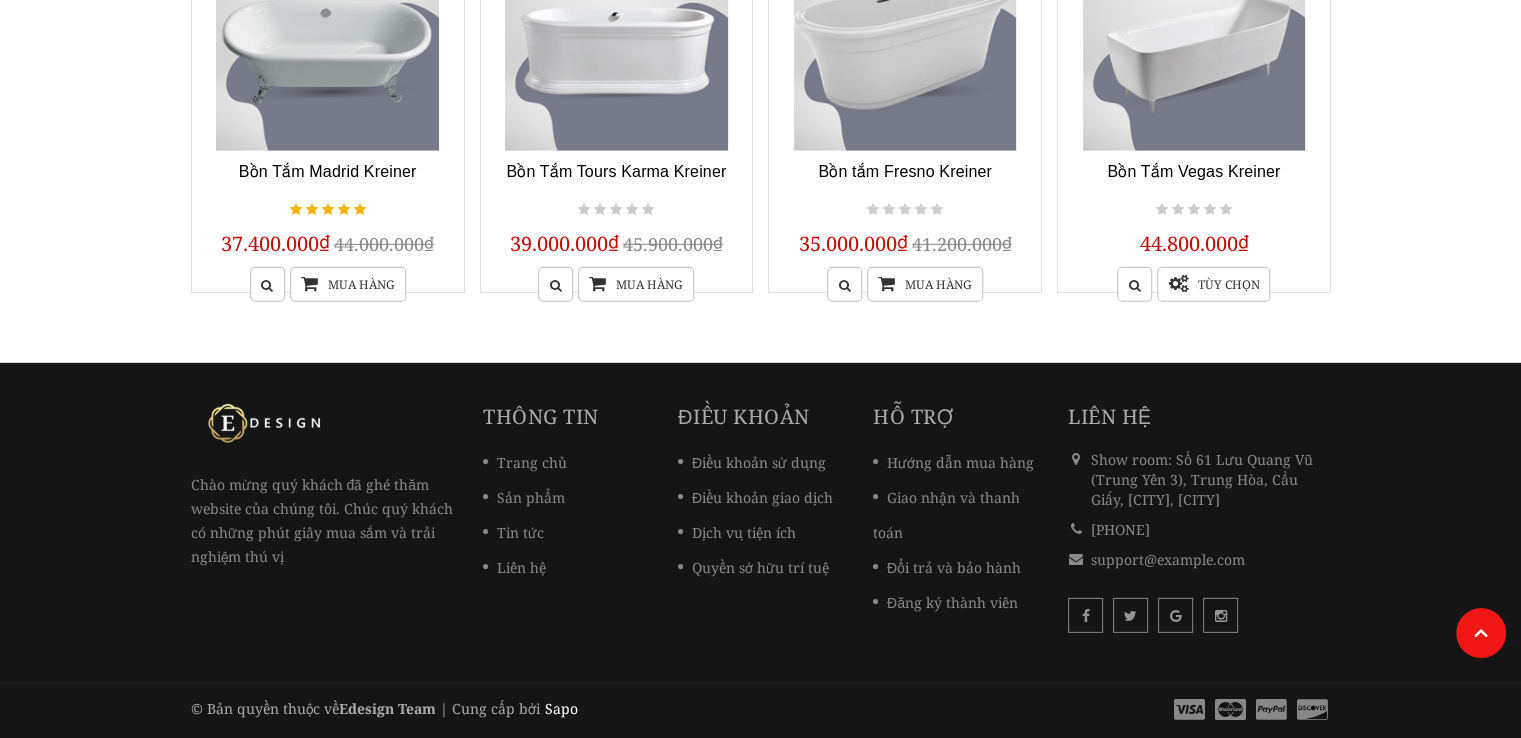 click at bounding box center [1053, 711] 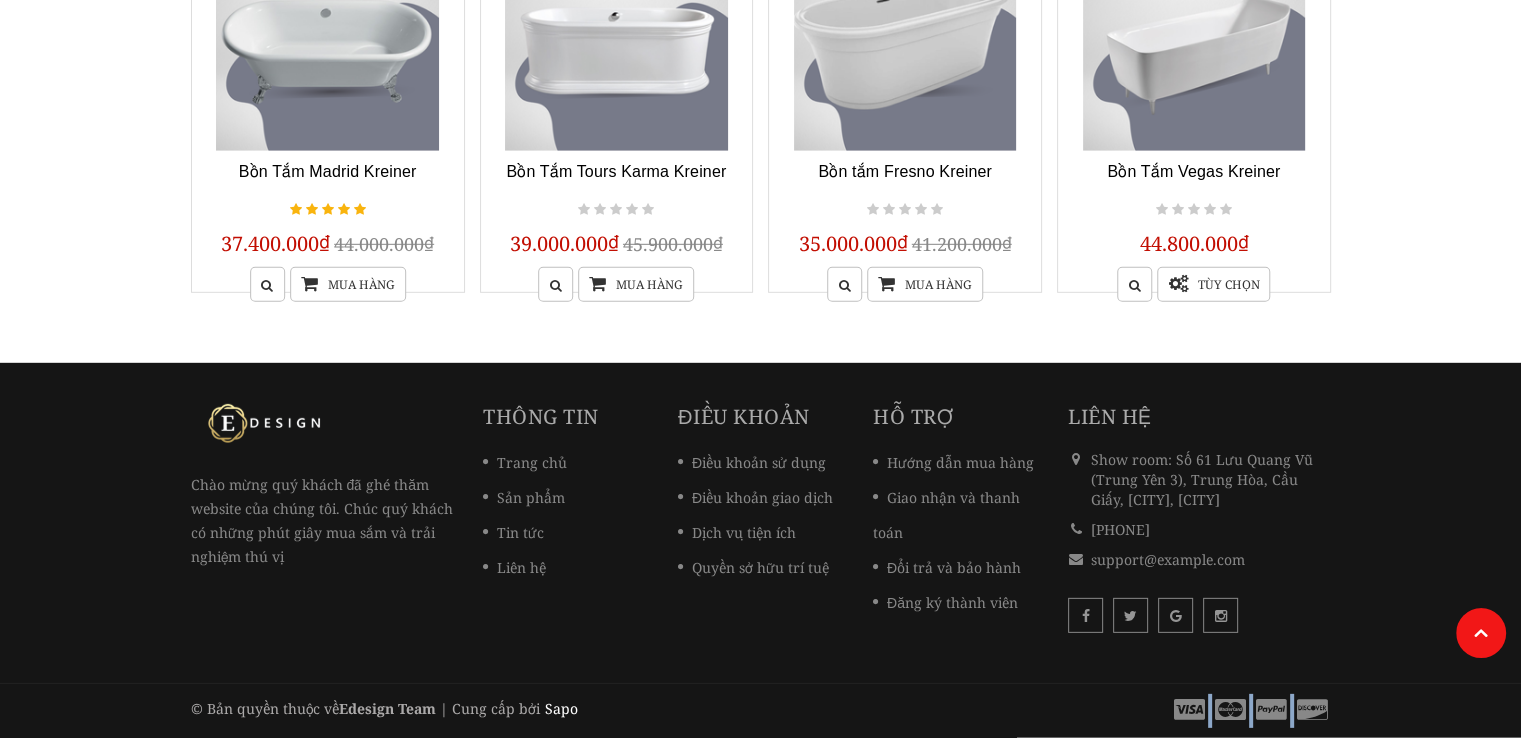 click at bounding box center (1053, 711) 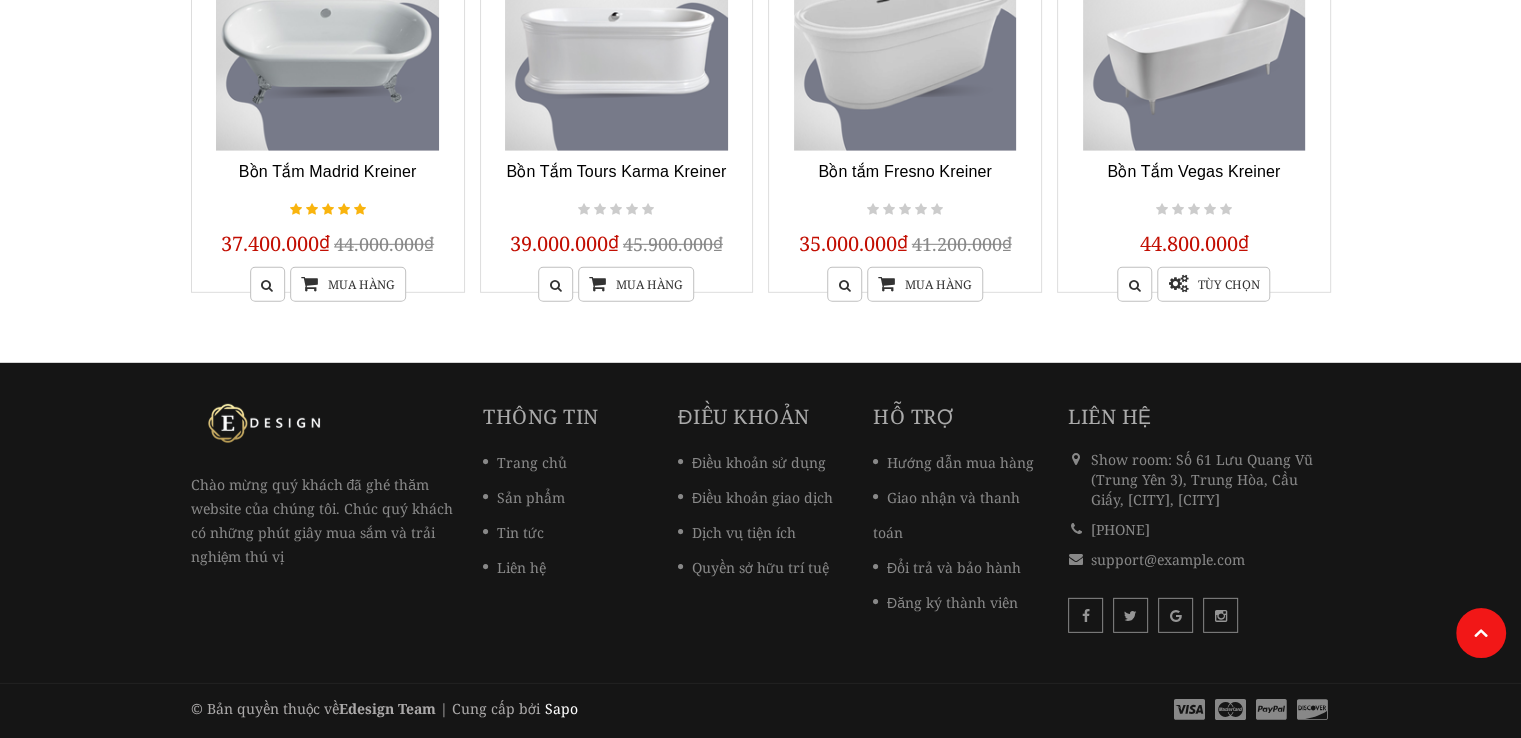 click on "© Bản quyền thuộc về  Edesign Team | Cung cấp bởi Sapo" at bounding box center [468, 709] 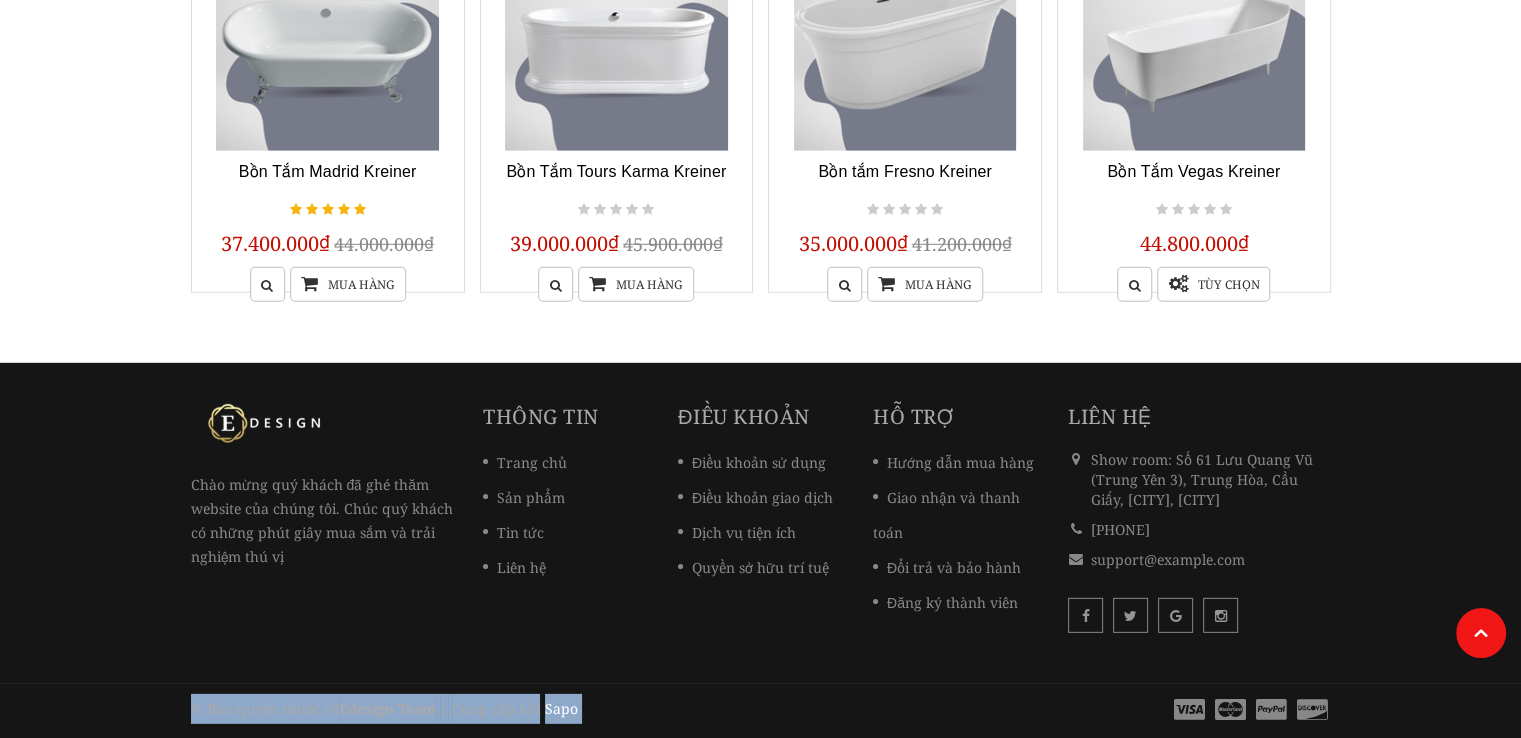 click on "© Bản quyền thuộc về  Edesign Team | Cung cấp bởi Sapo" at bounding box center [468, 709] 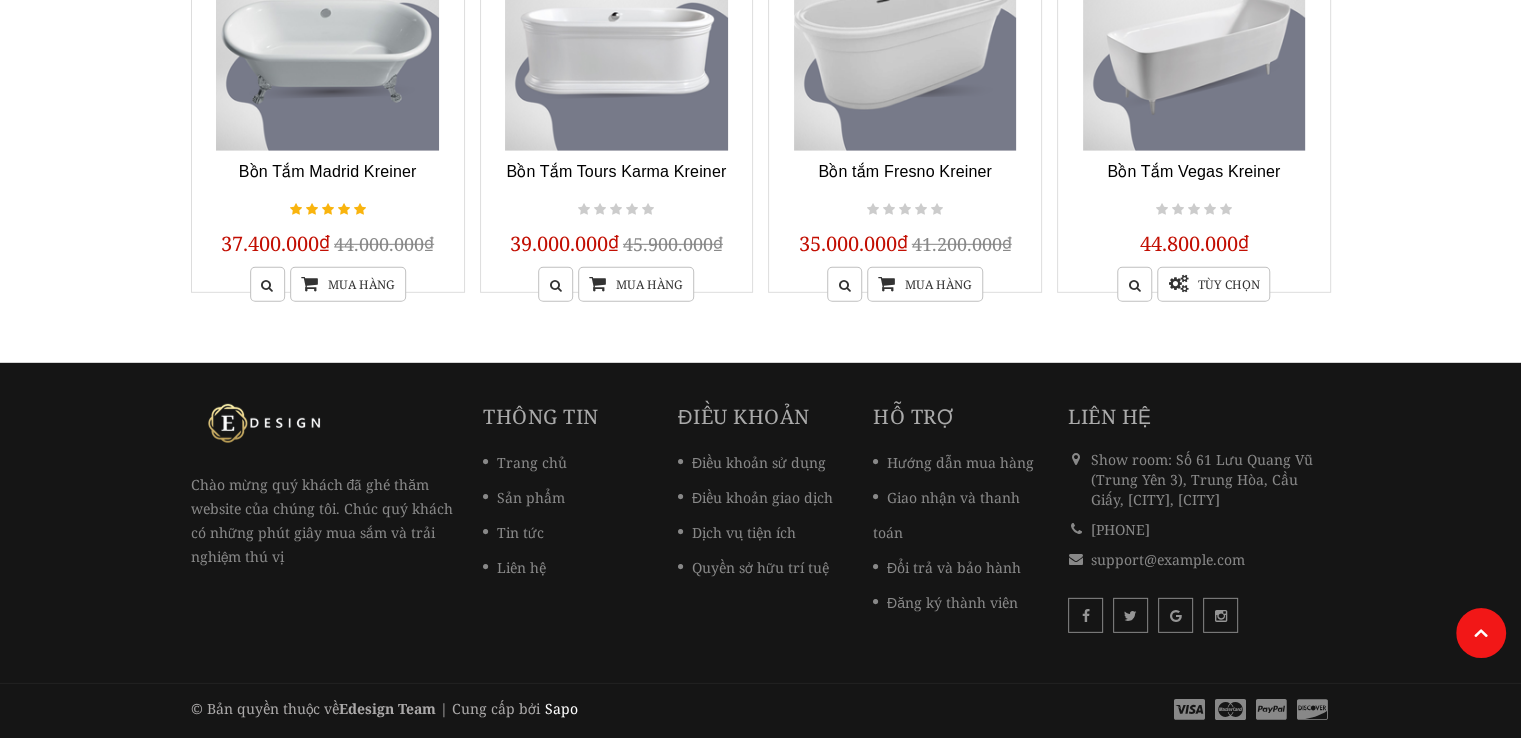 click on "Chào mừng quý khách đã ghé thăm website của chúng tôi.
Chúc quý khách có những phút giây mua sắm và trải nghiệm thú vị
Thông tin
Trang chủ
Sản phẩm
Tin tức
Liên hệ
Điều khoản
Điều khoản sử dụng
Điều khoản giao dịch
Dịch vụ tiện ích
Quyền sở hữu trí tuệ
Hỗ trợ" at bounding box center [760, 523] 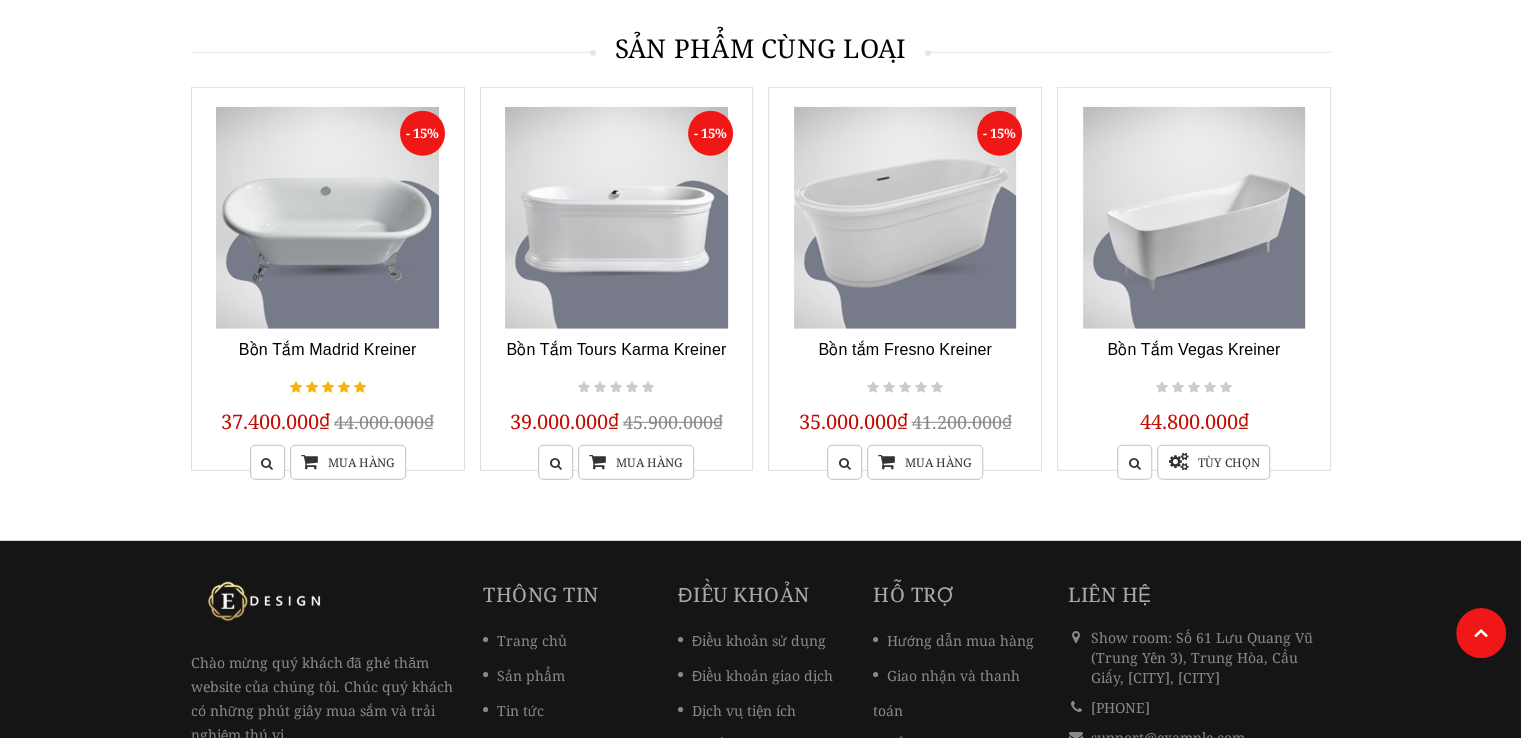 scroll, scrollTop: 5467, scrollLeft: 0, axis: vertical 